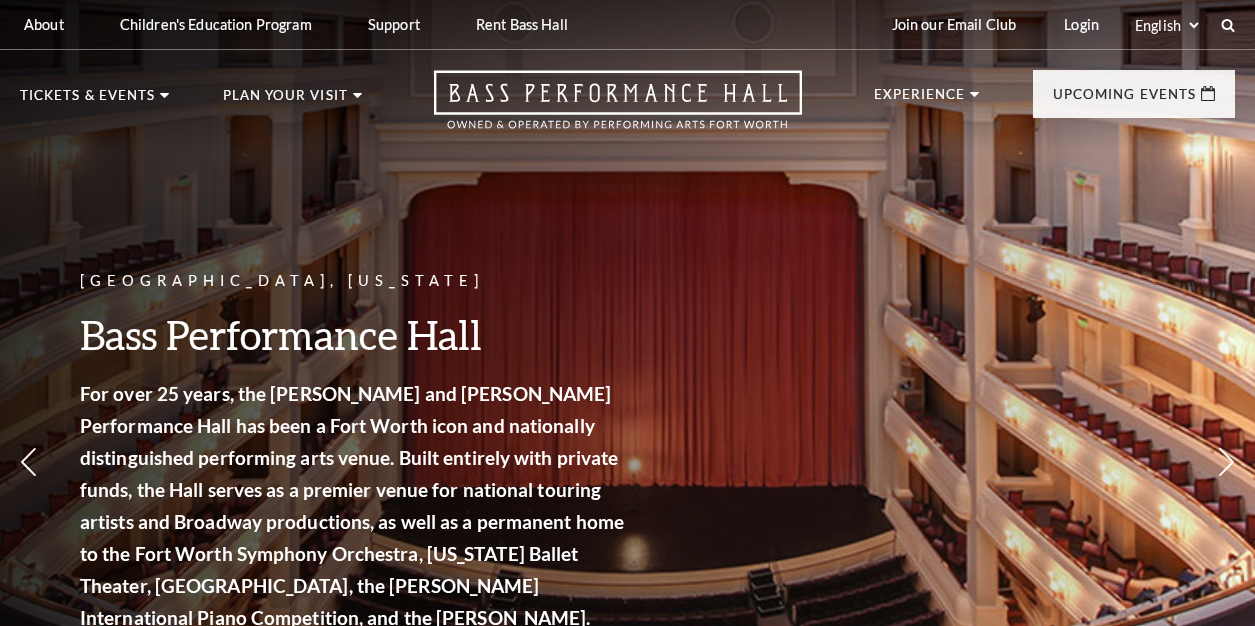 scroll, scrollTop: 0, scrollLeft: 0, axis: both 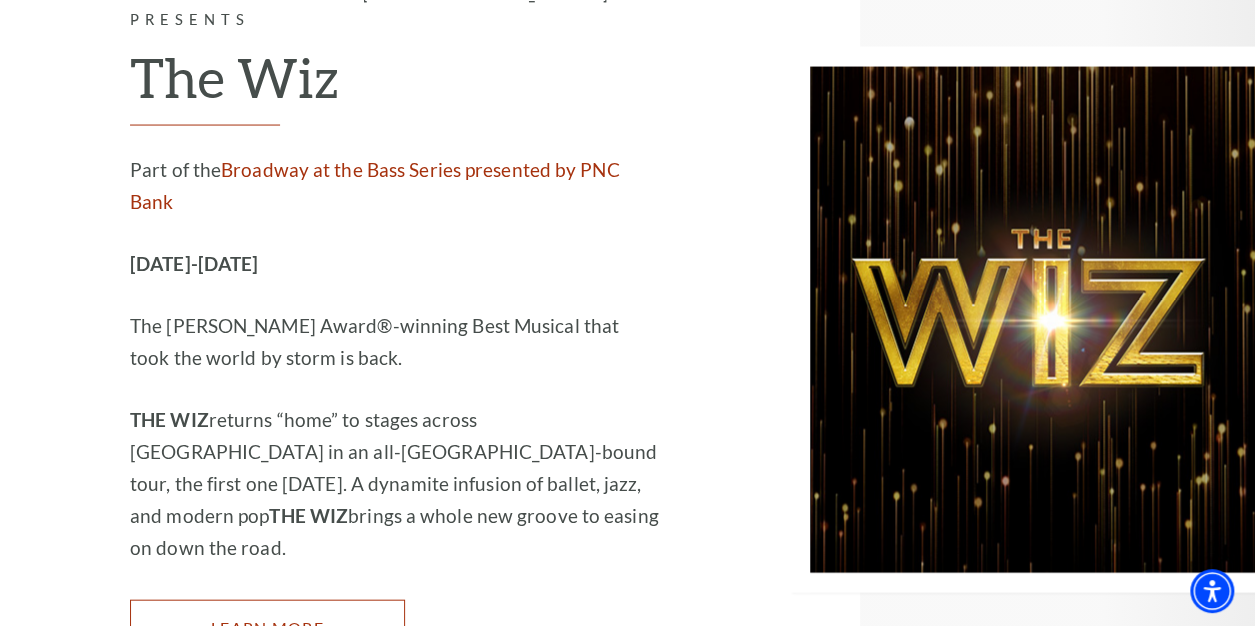 click on "Learn More" at bounding box center (267, 628) 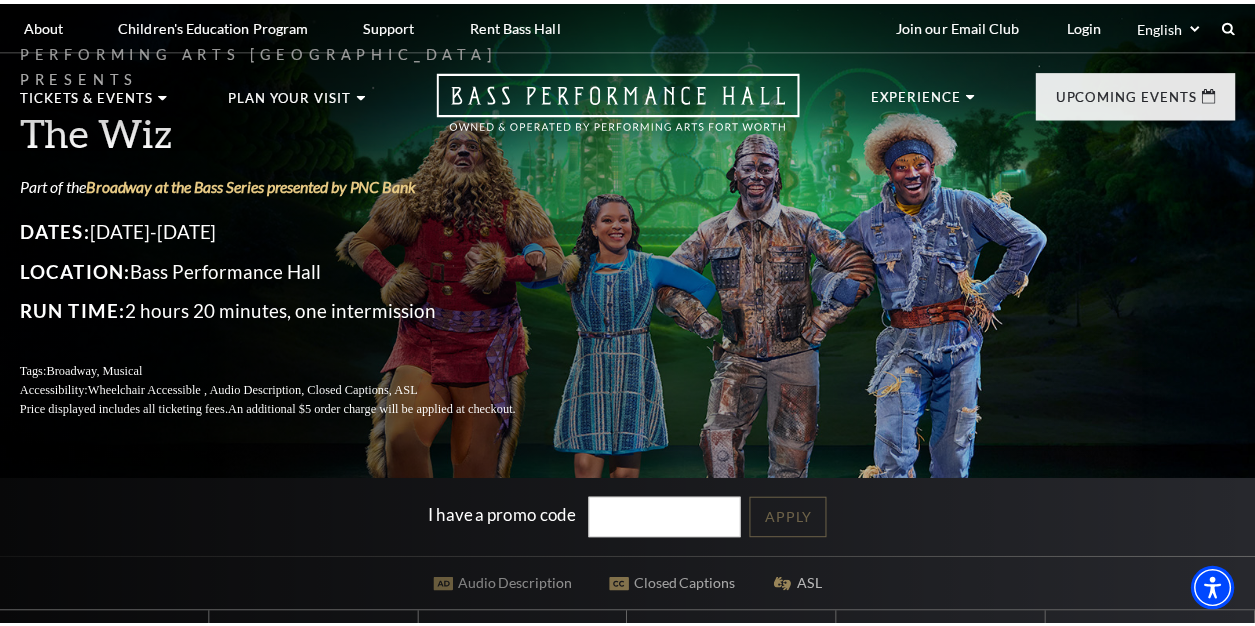 scroll, scrollTop: 0, scrollLeft: 0, axis: both 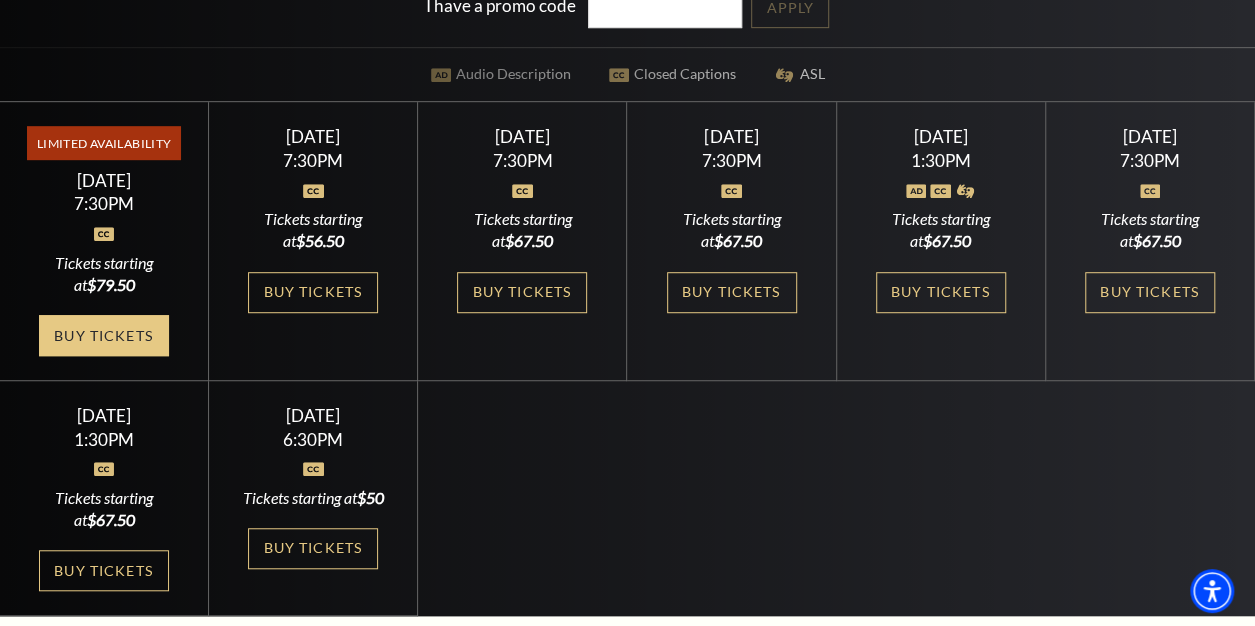 click on "Buy Tickets" at bounding box center [104, 335] 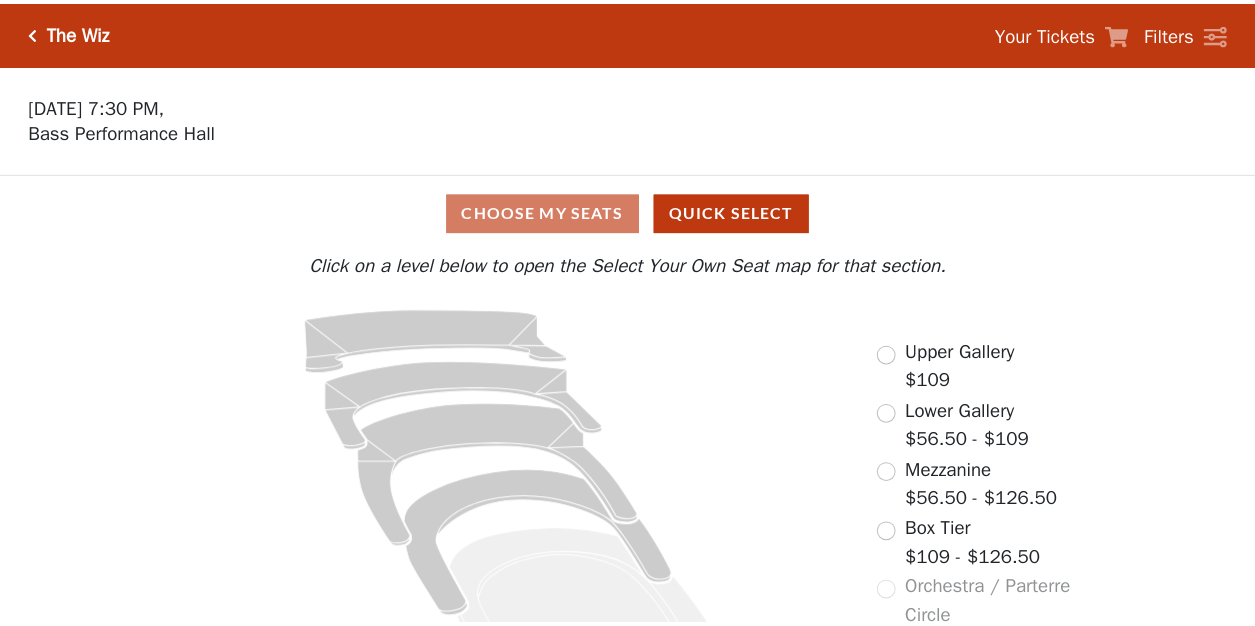 scroll, scrollTop: 0, scrollLeft: 0, axis: both 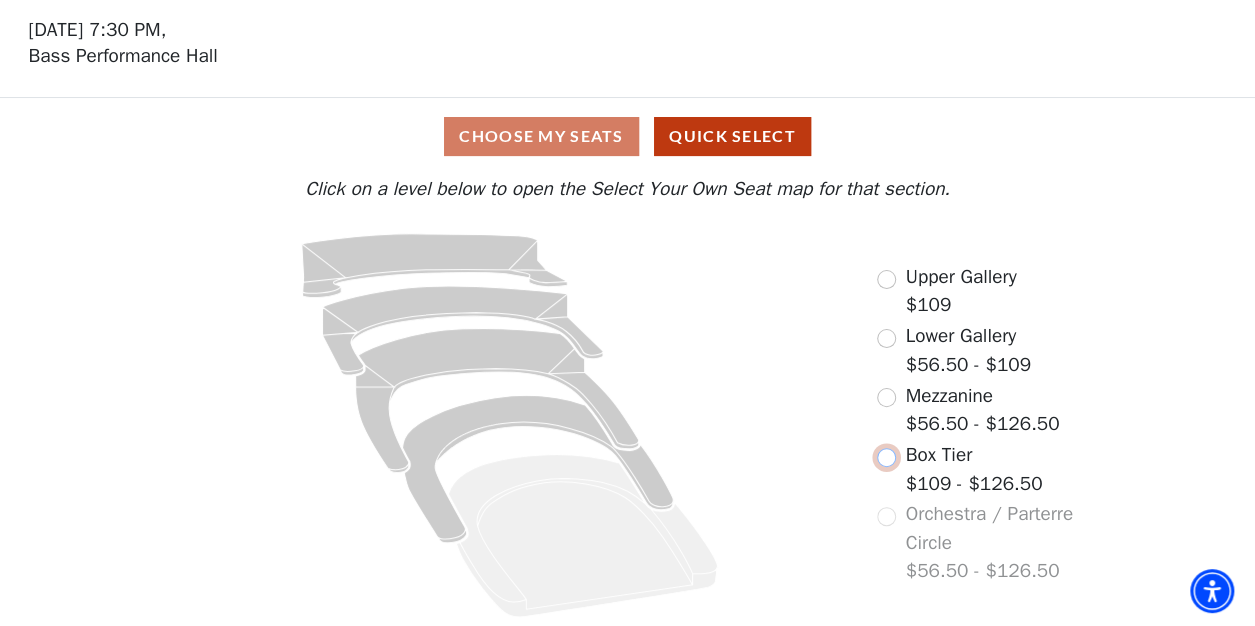 click at bounding box center (886, 457) 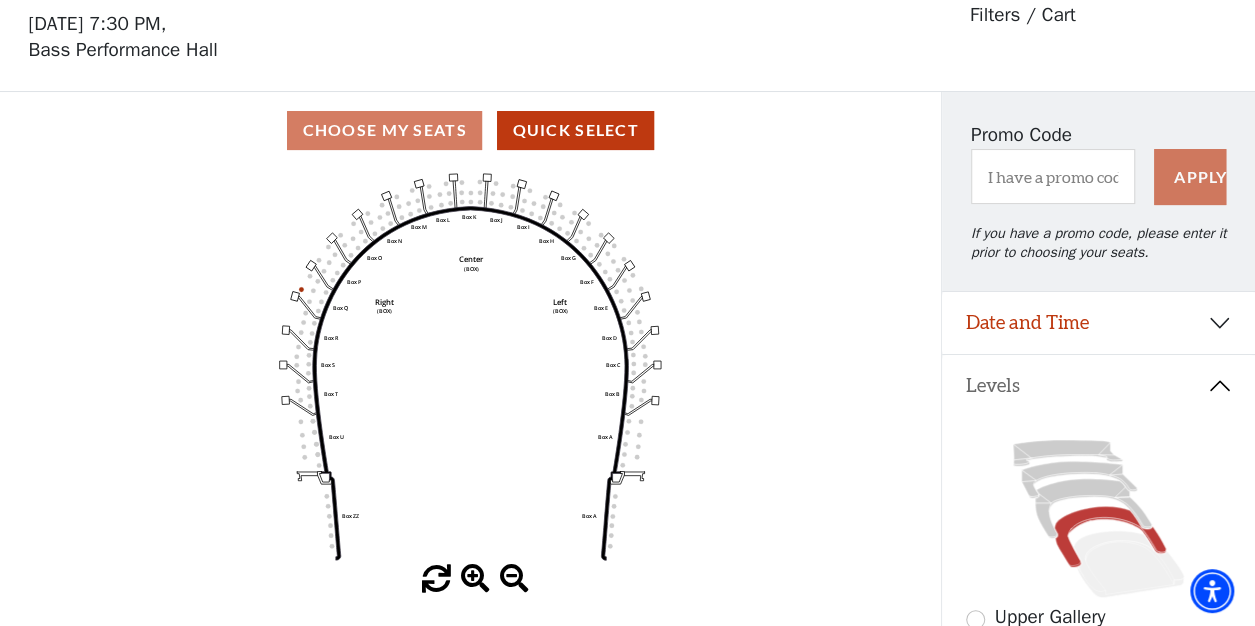 scroll, scrollTop: 92, scrollLeft: 0, axis: vertical 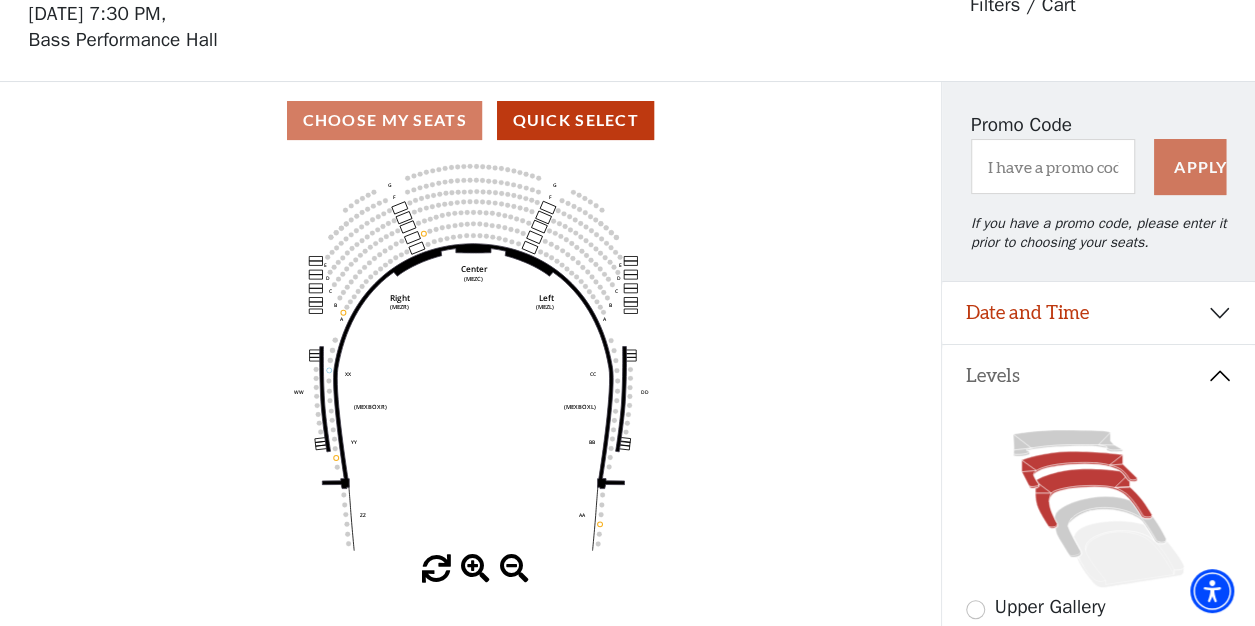 click 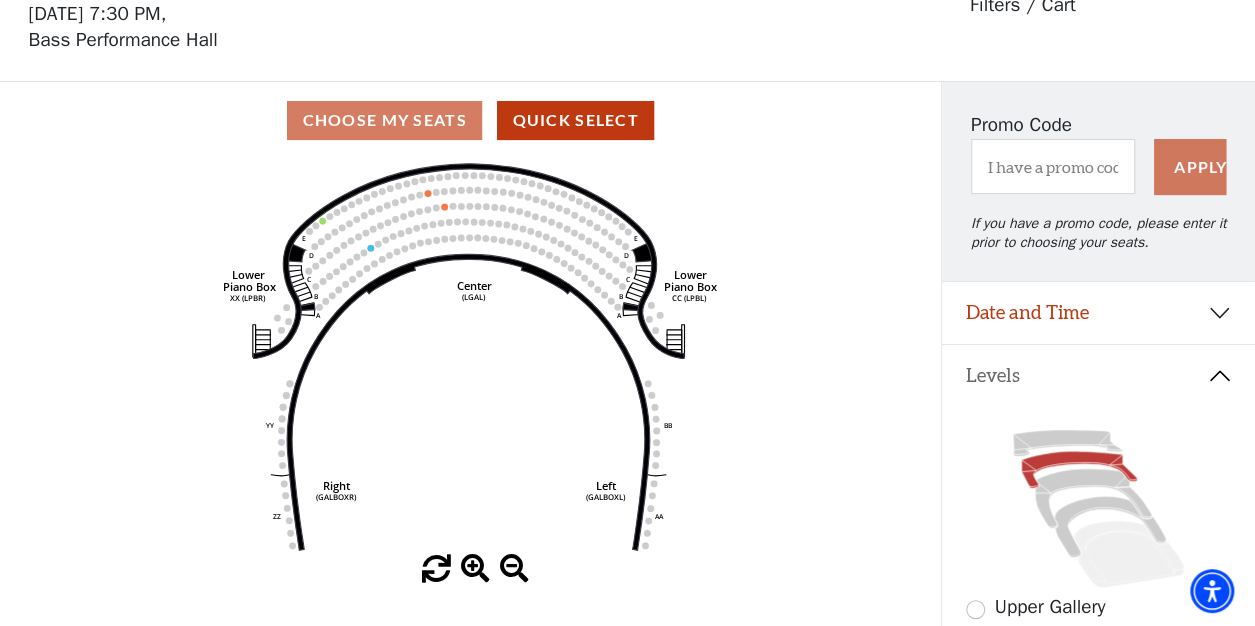 scroll, scrollTop: 92, scrollLeft: 0, axis: vertical 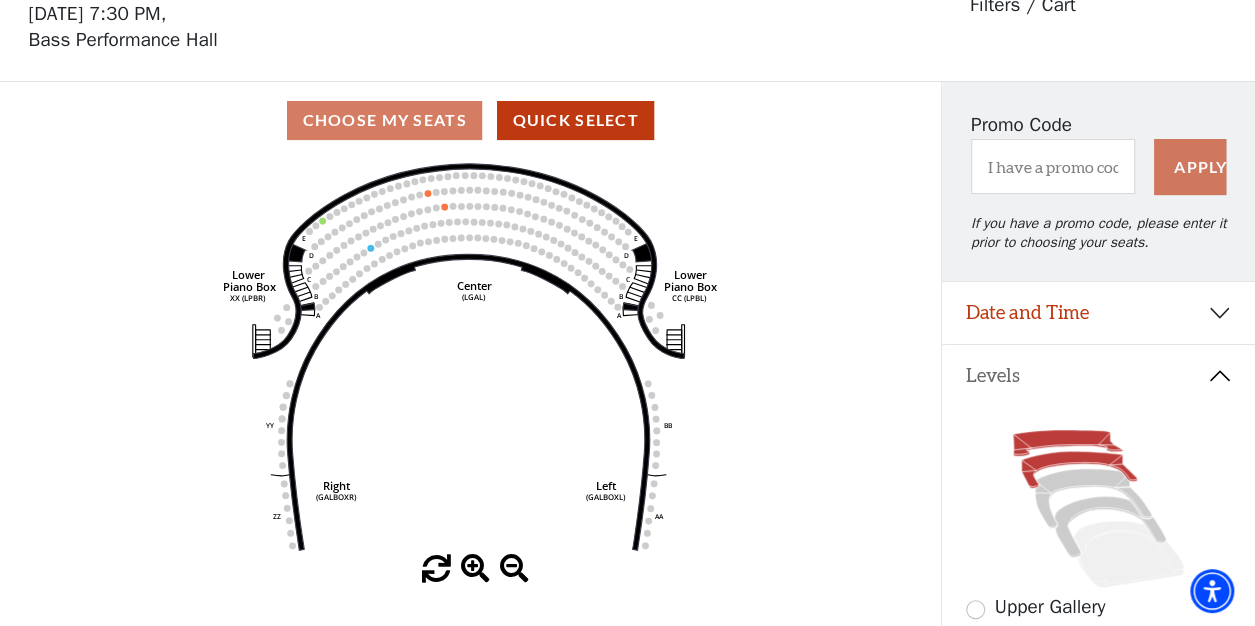 click 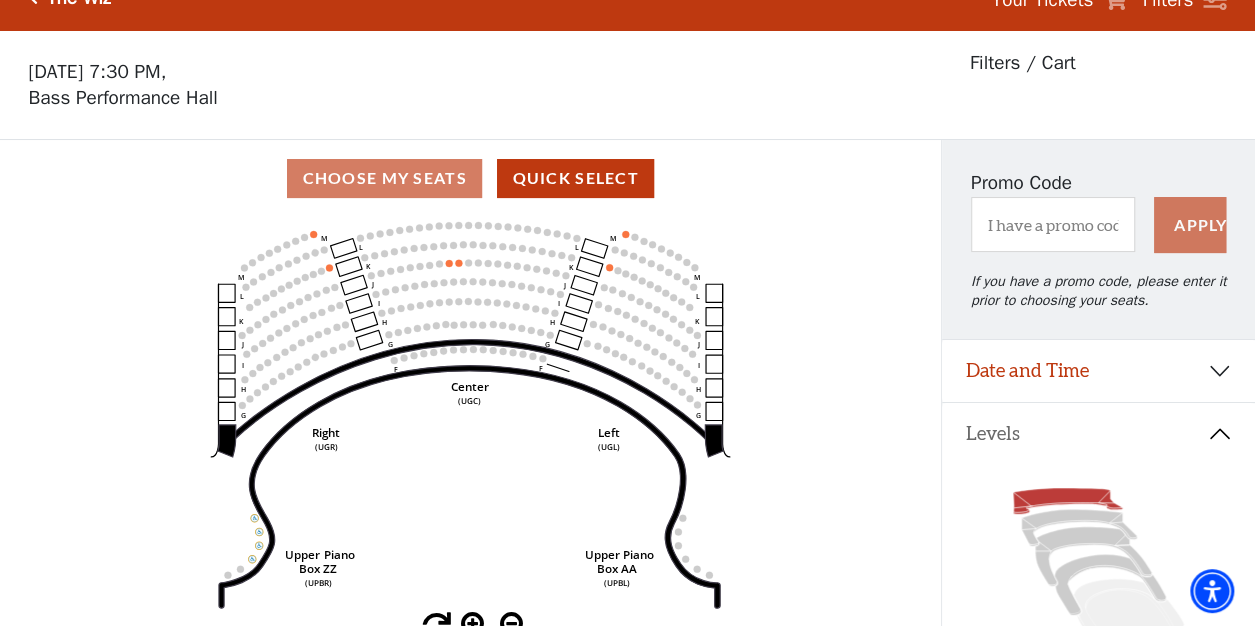 scroll, scrollTop: 92, scrollLeft: 0, axis: vertical 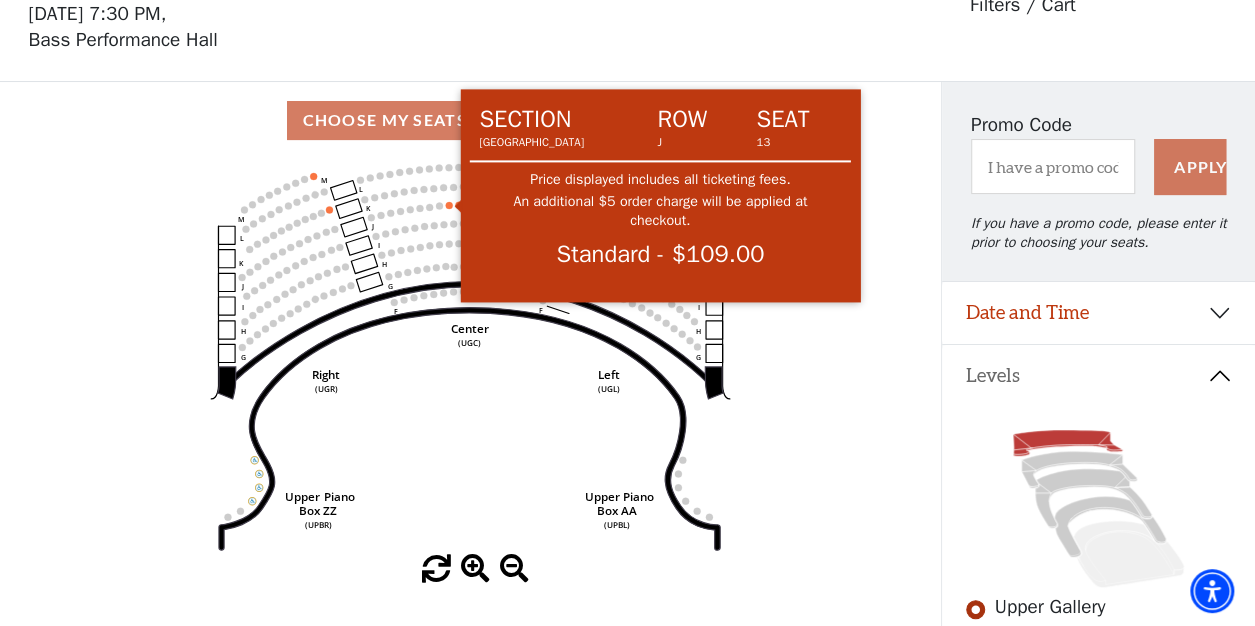 click 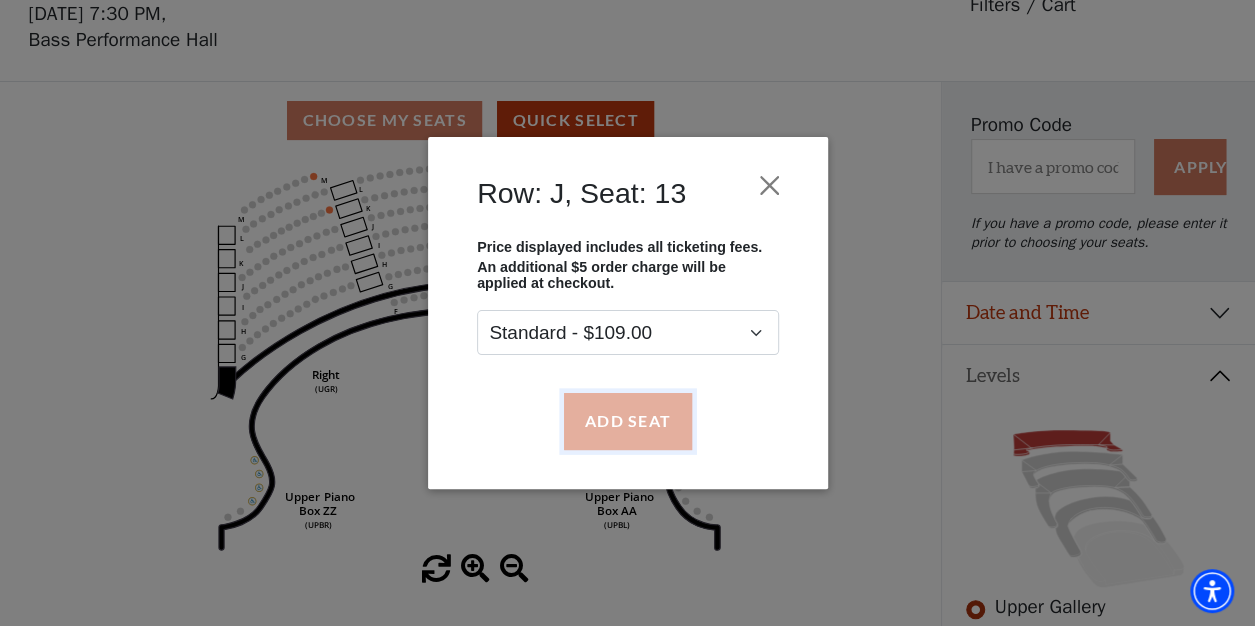 click on "Add Seat" at bounding box center [627, 421] 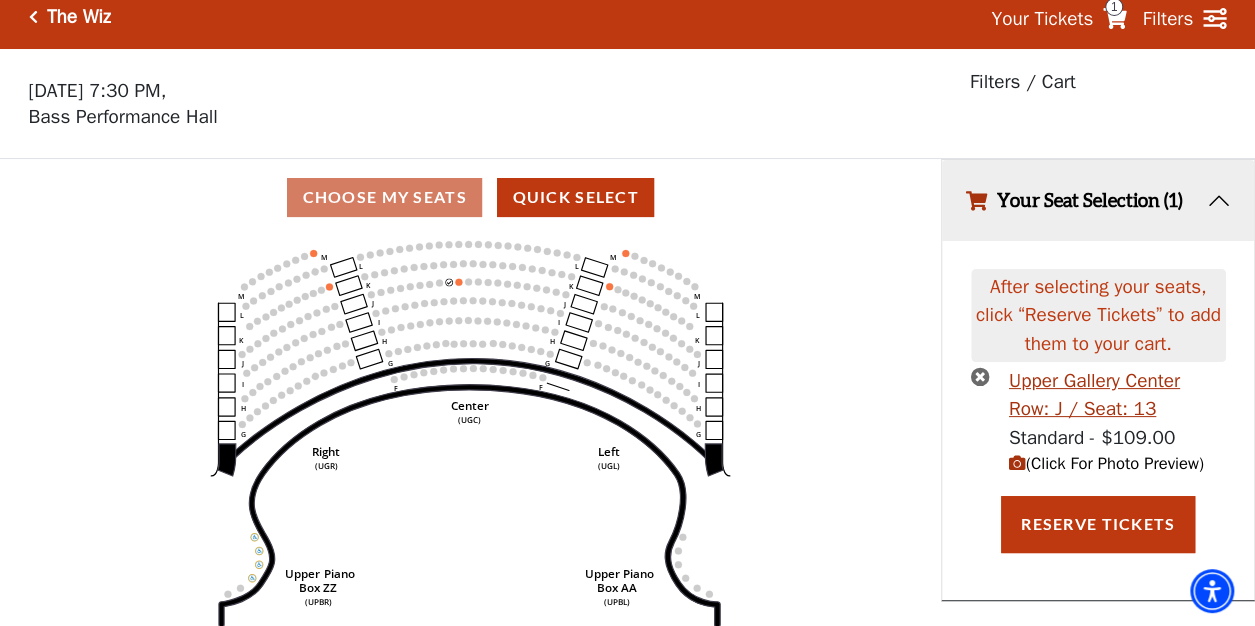 scroll, scrollTop: 0, scrollLeft: 0, axis: both 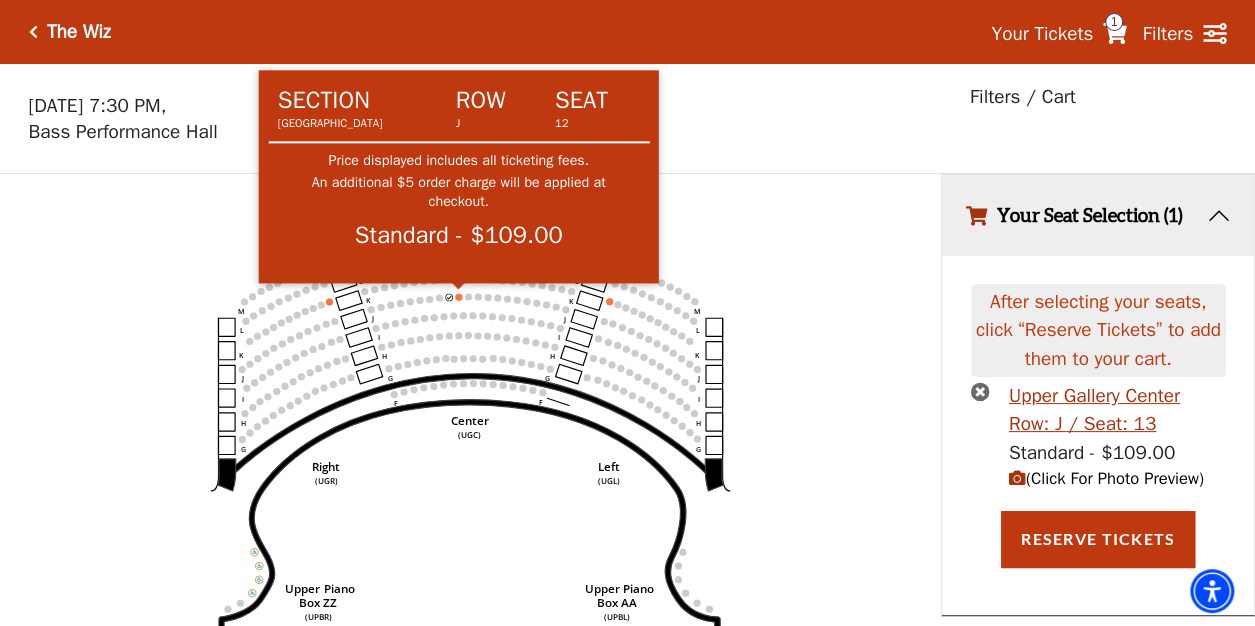 click 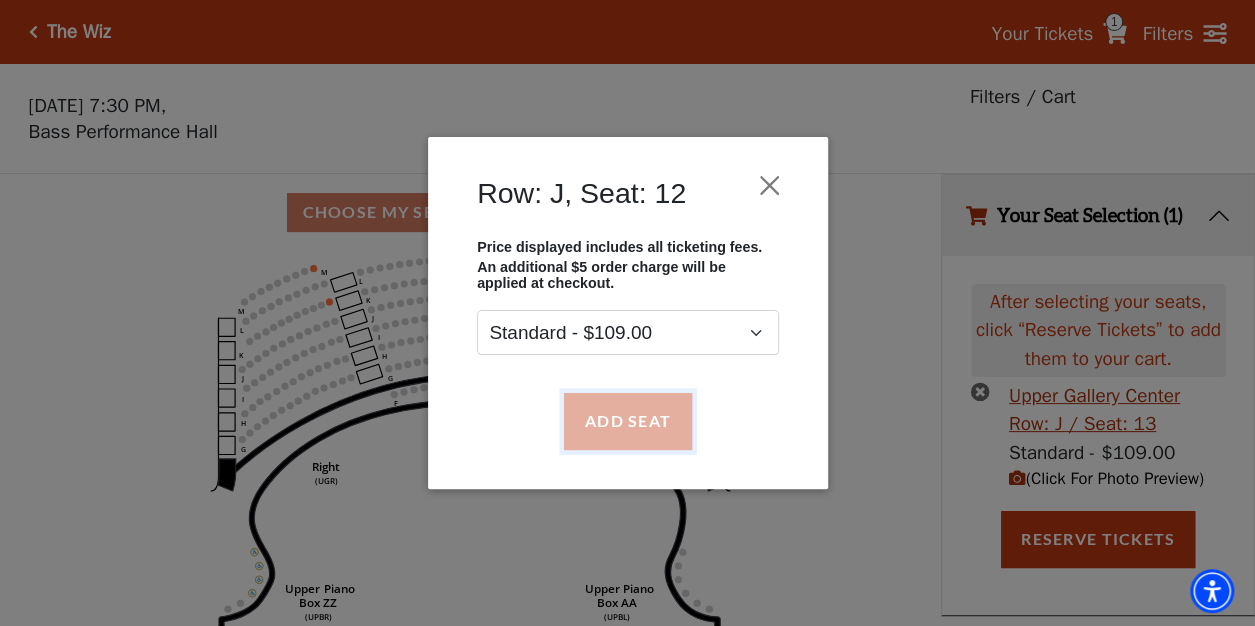 click on "Add Seat" at bounding box center (627, 421) 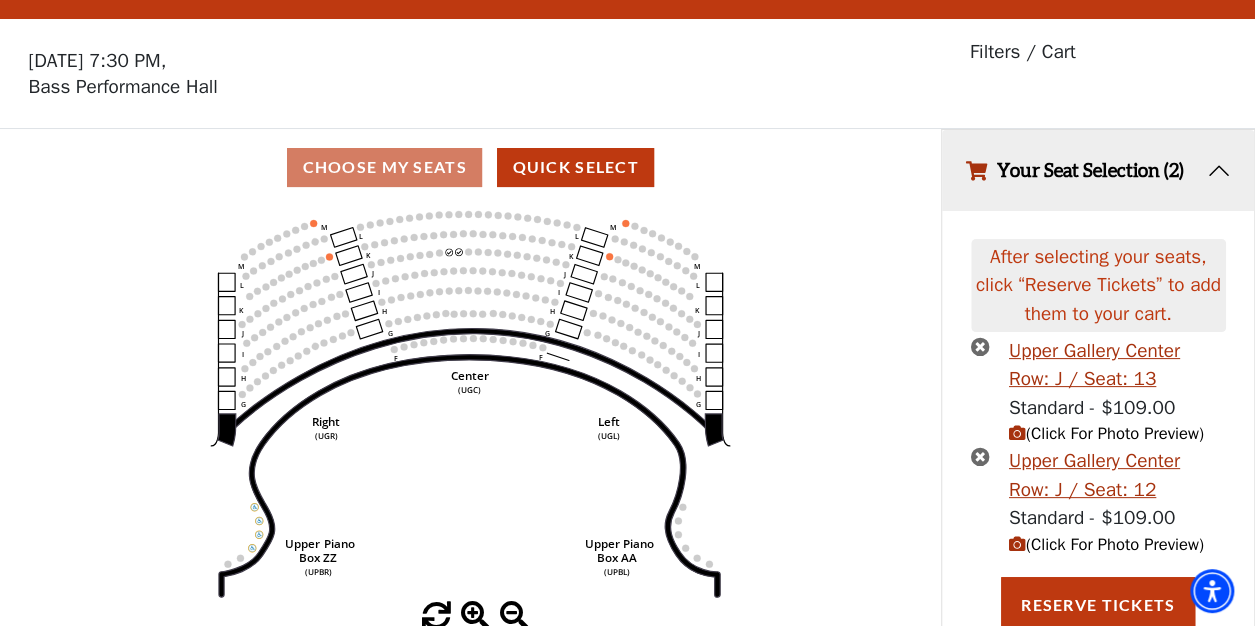 scroll, scrollTop: 48, scrollLeft: 0, axis: vertical 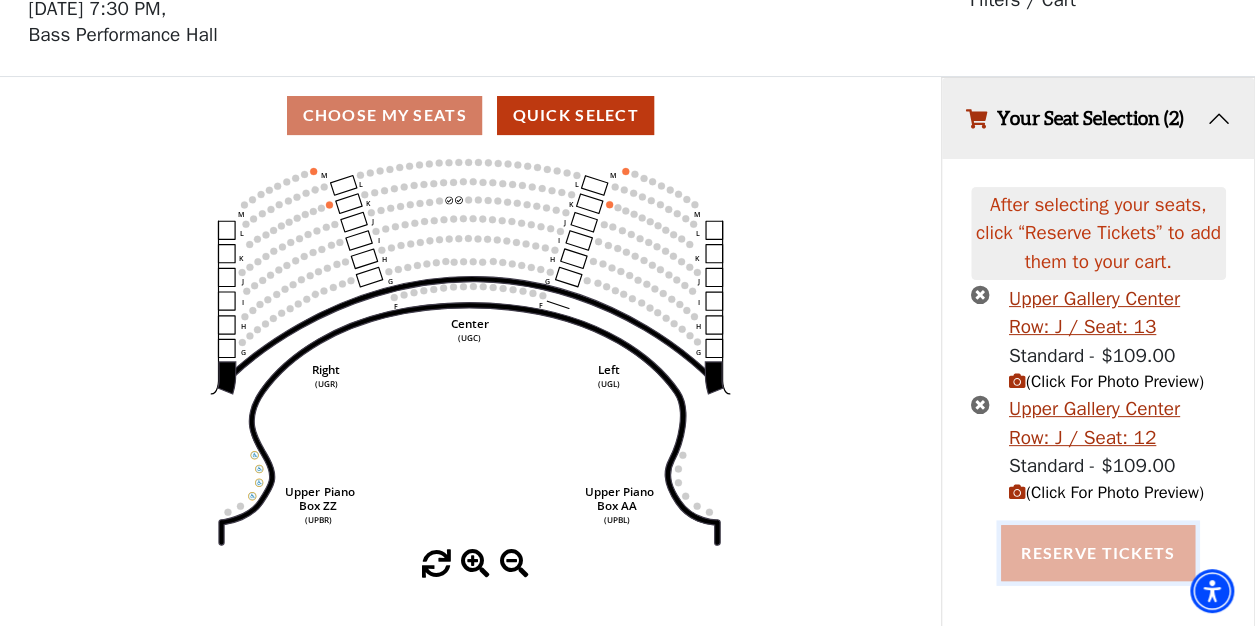click on "Reserve Tickets" at bounding box center (1098, 553) 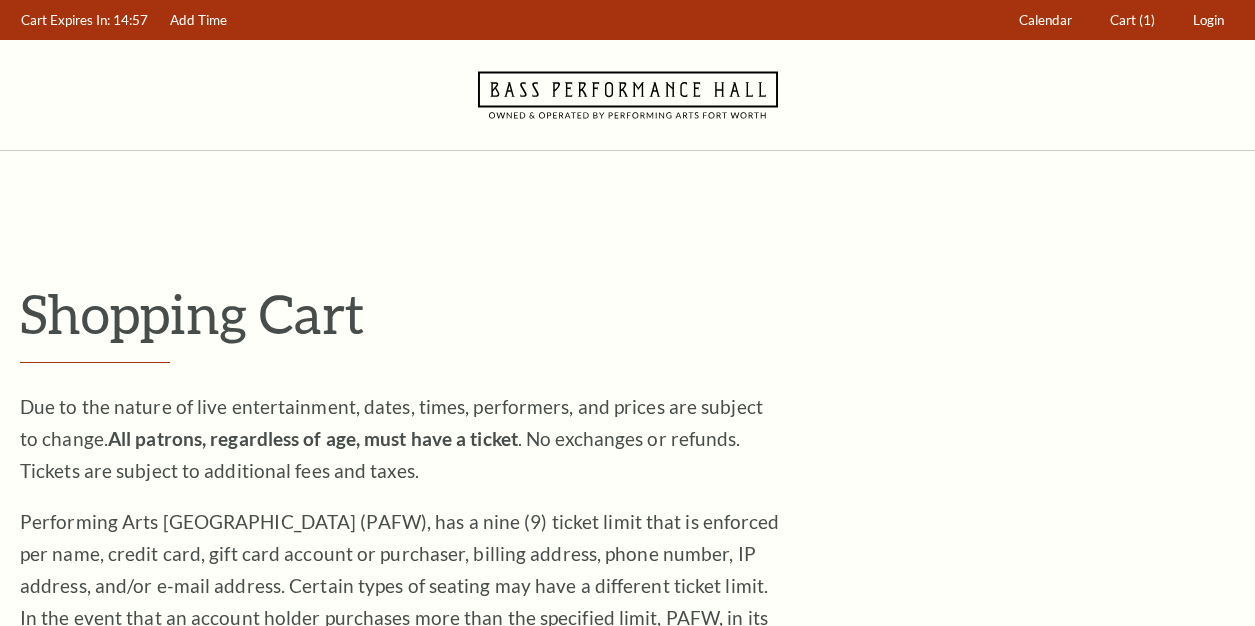 scroll, scrollTop: 0, scrollLeft: 0, axis: both 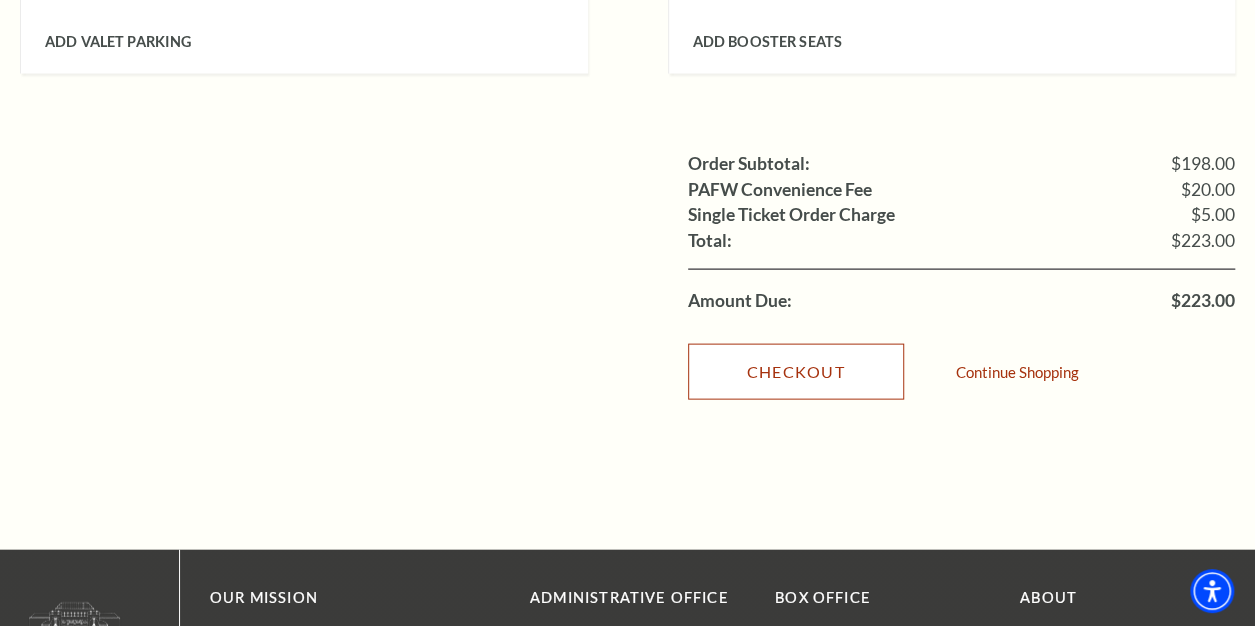 click on "Checkout" at bounding box center [796, 372] 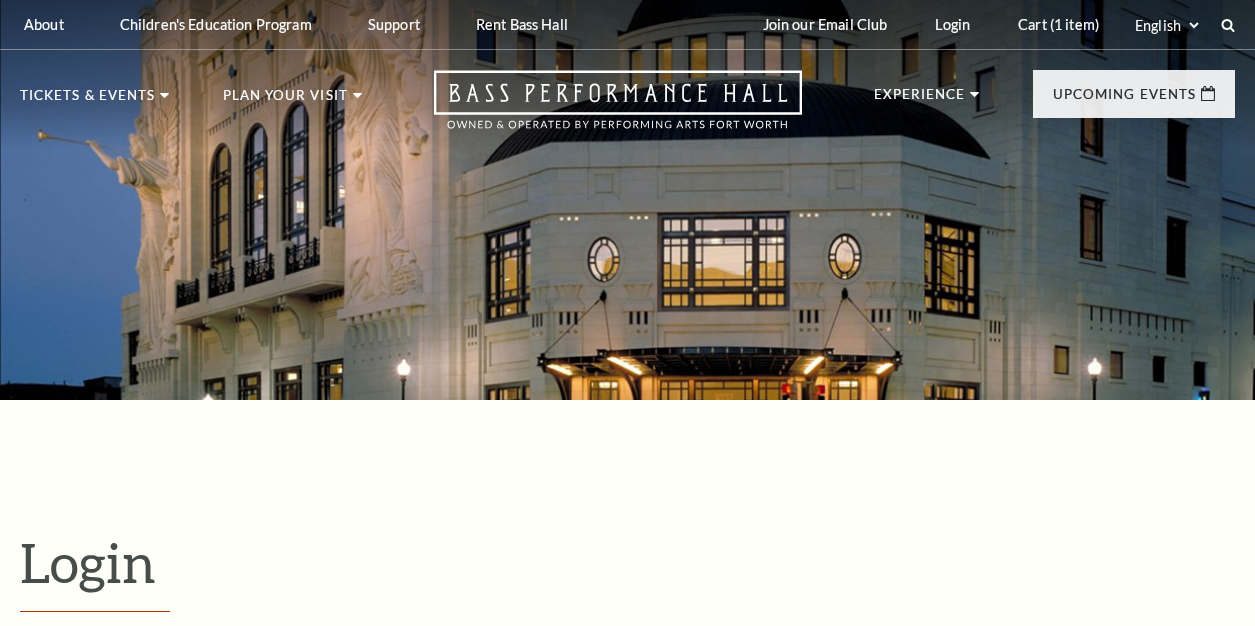 scroll, scrollTop: 527, scrollLeft: 0, axis: vertical 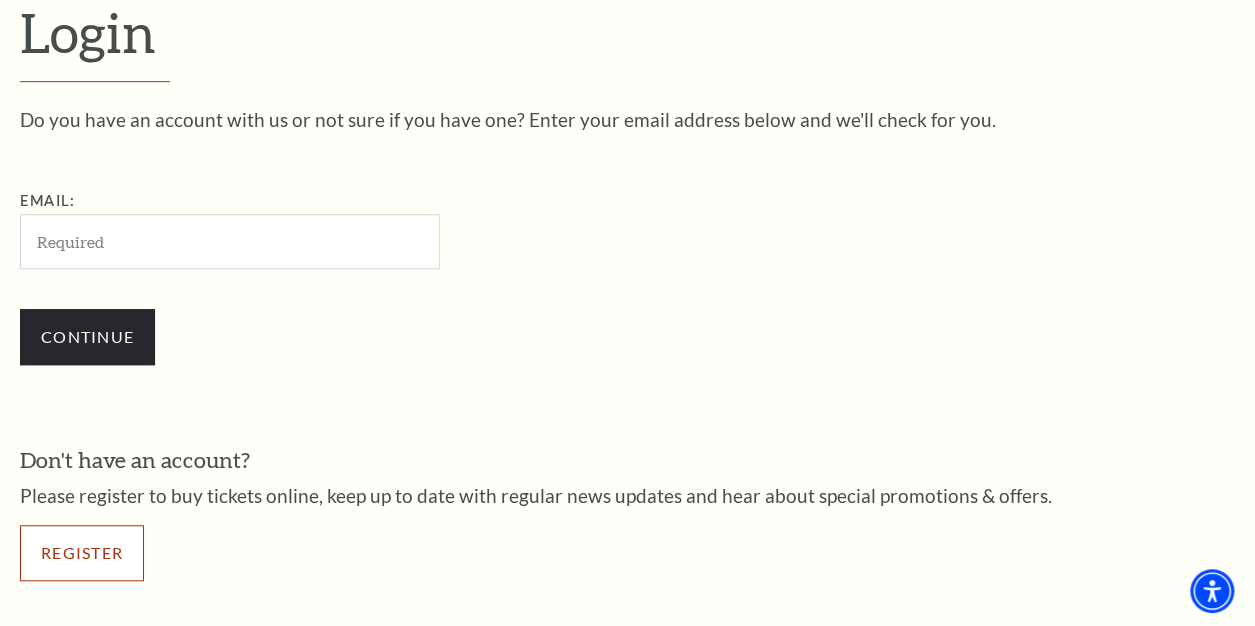 click on "Register" at bounding box center [82, 553] 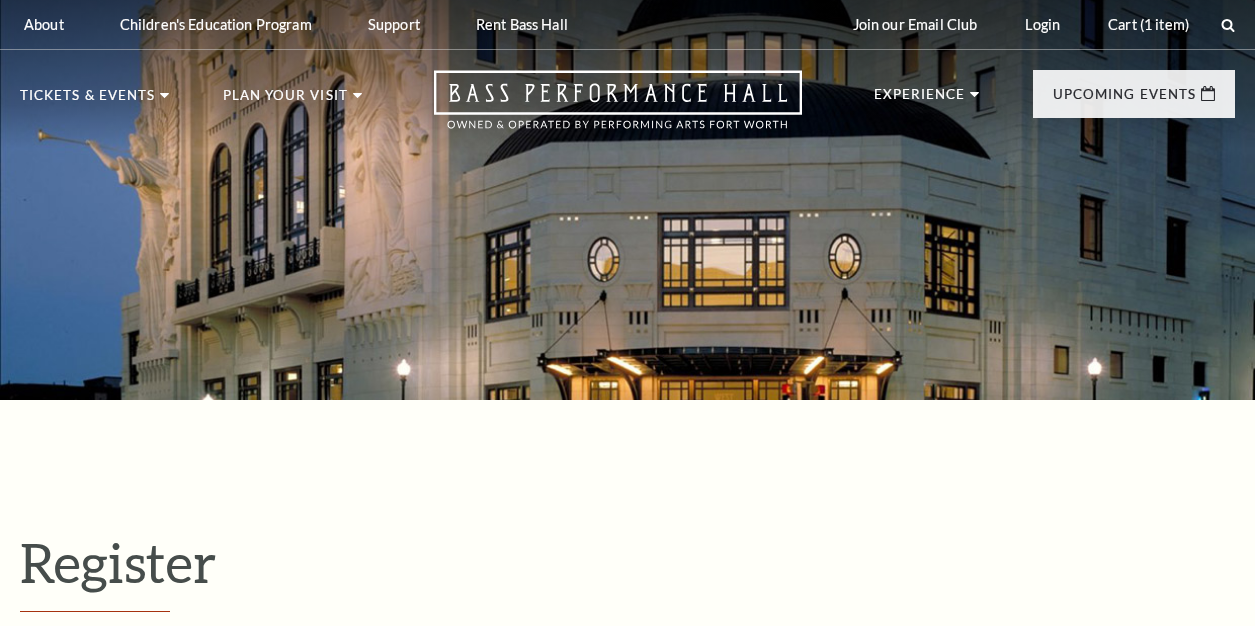 select on "1" 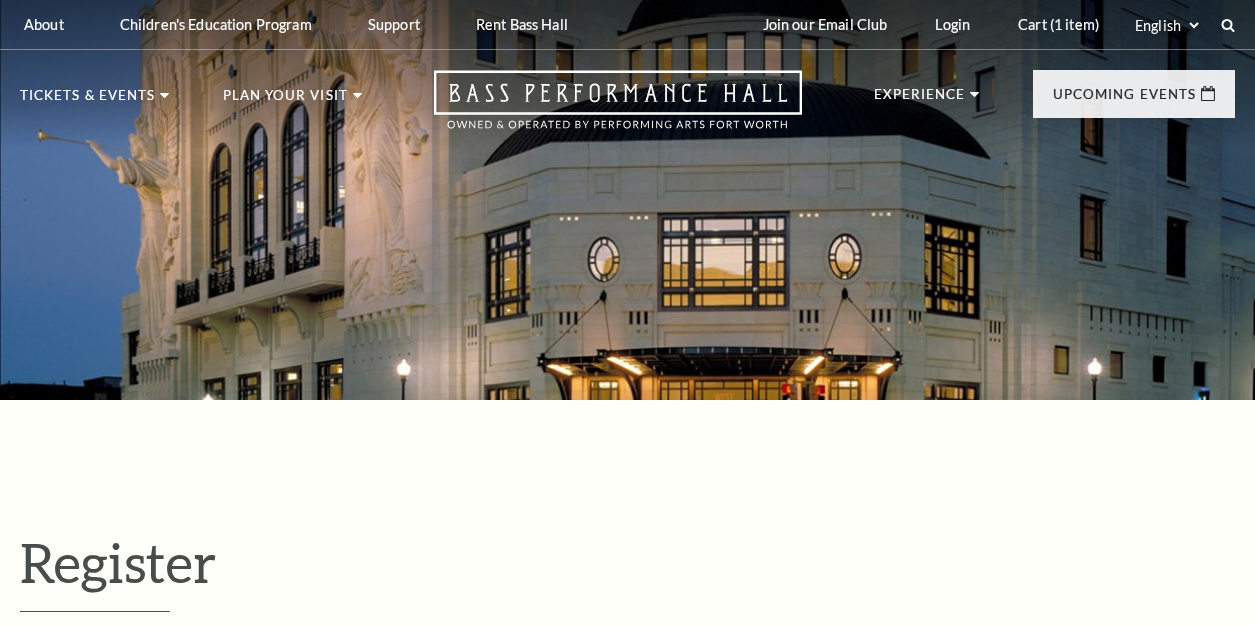 scroll, scrollTop: 0, scrollLeft: 0, axis: both 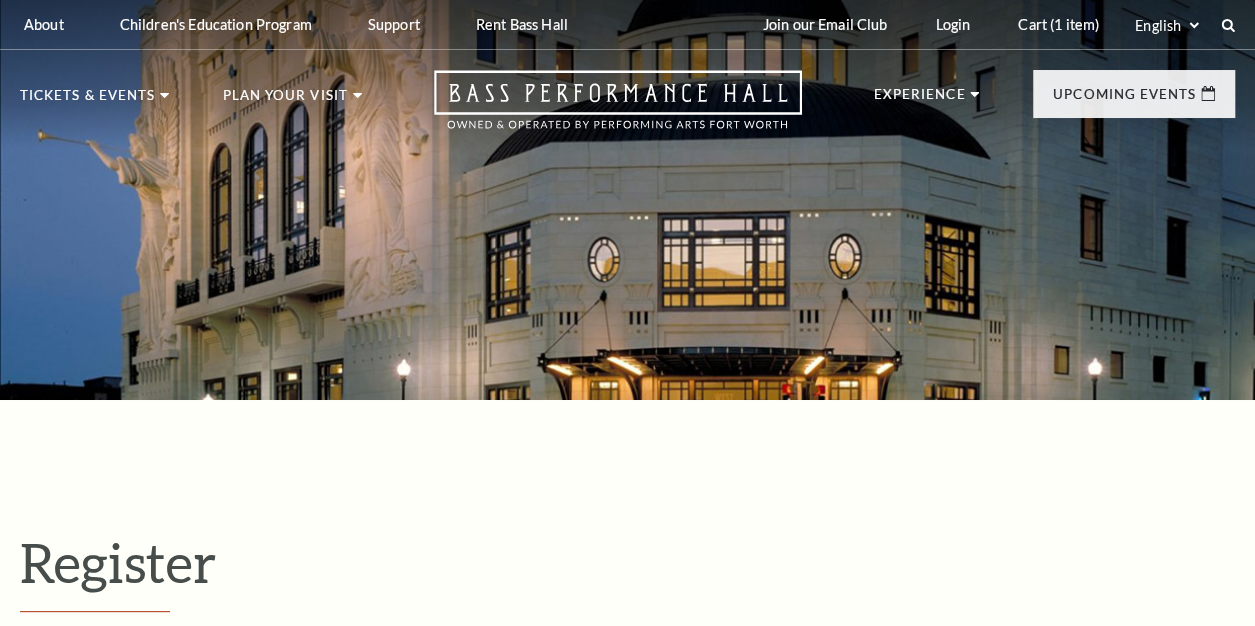type on "eugene.pickert@hungibly.com" 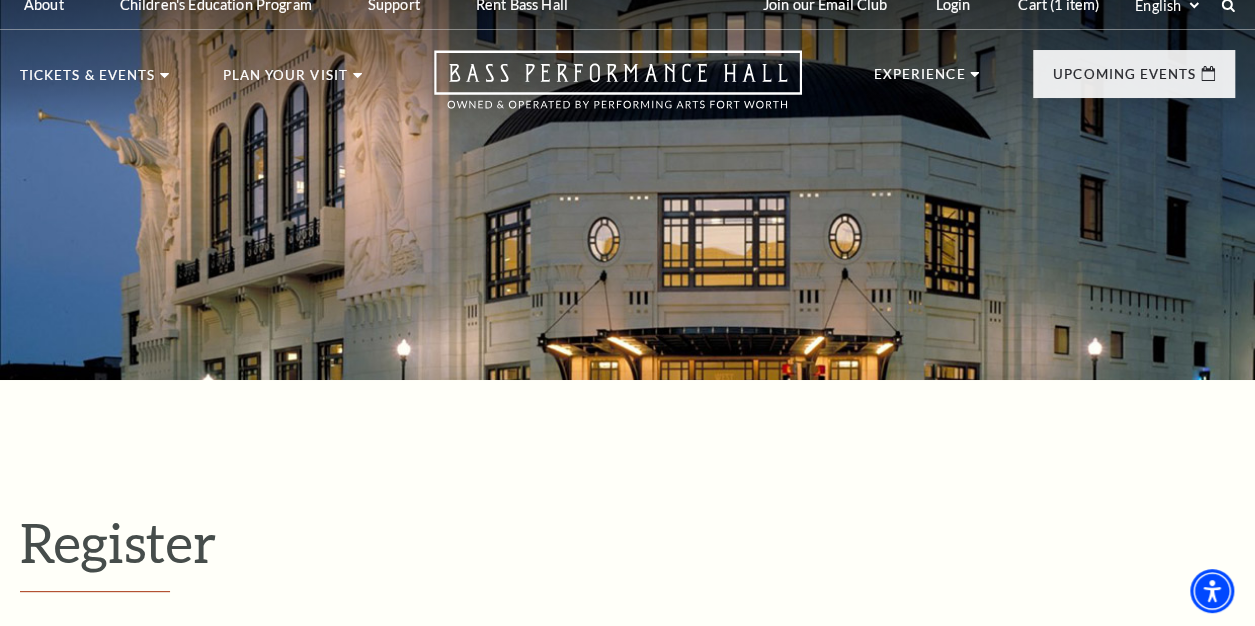 scroll, scrollTop: 30, scrollLeft: 0, axis: vertical 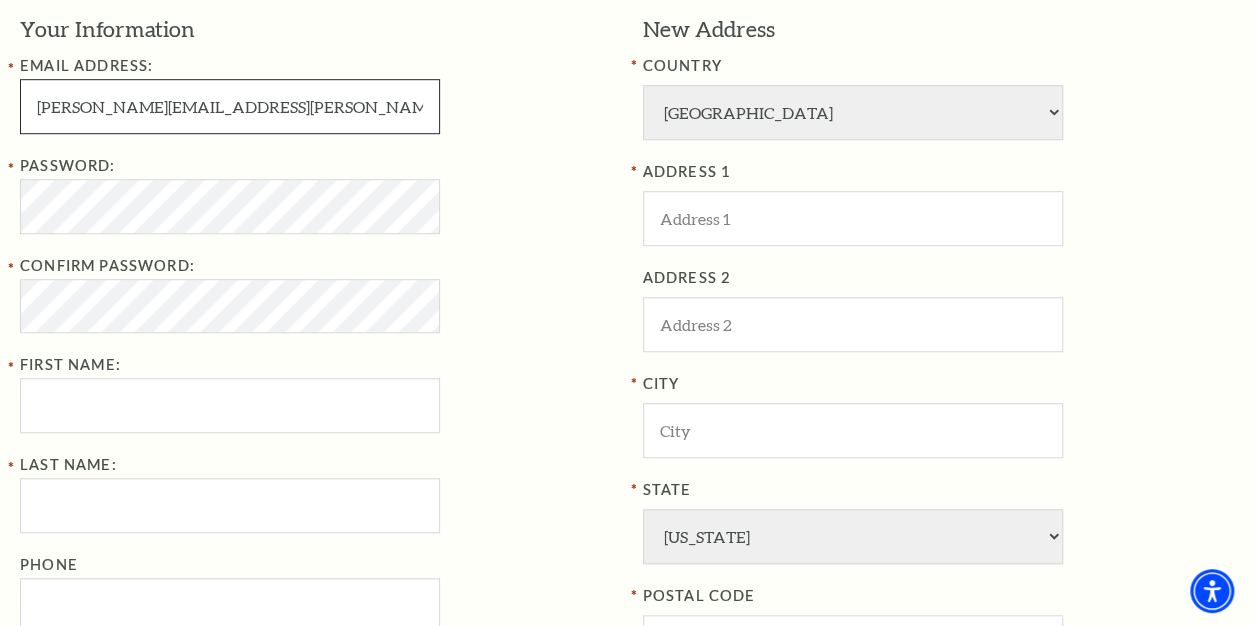 click on "eugene.pickert@hungibly.com" at bounding box center [230, 106] 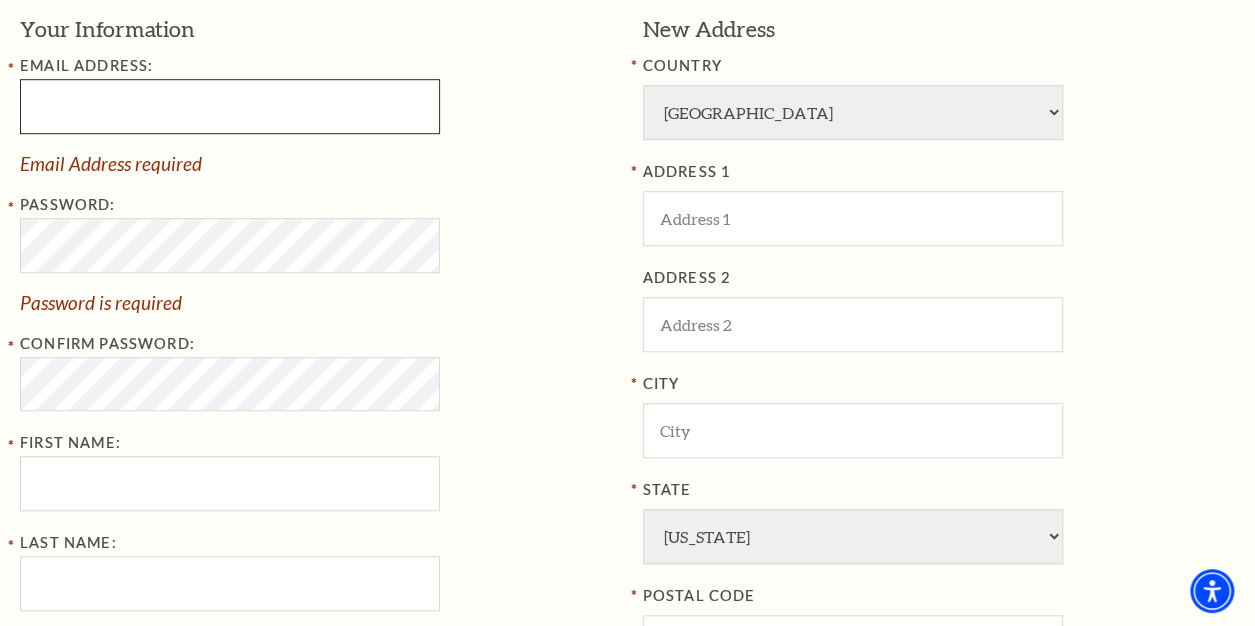 click at bounding box center (230, 106) 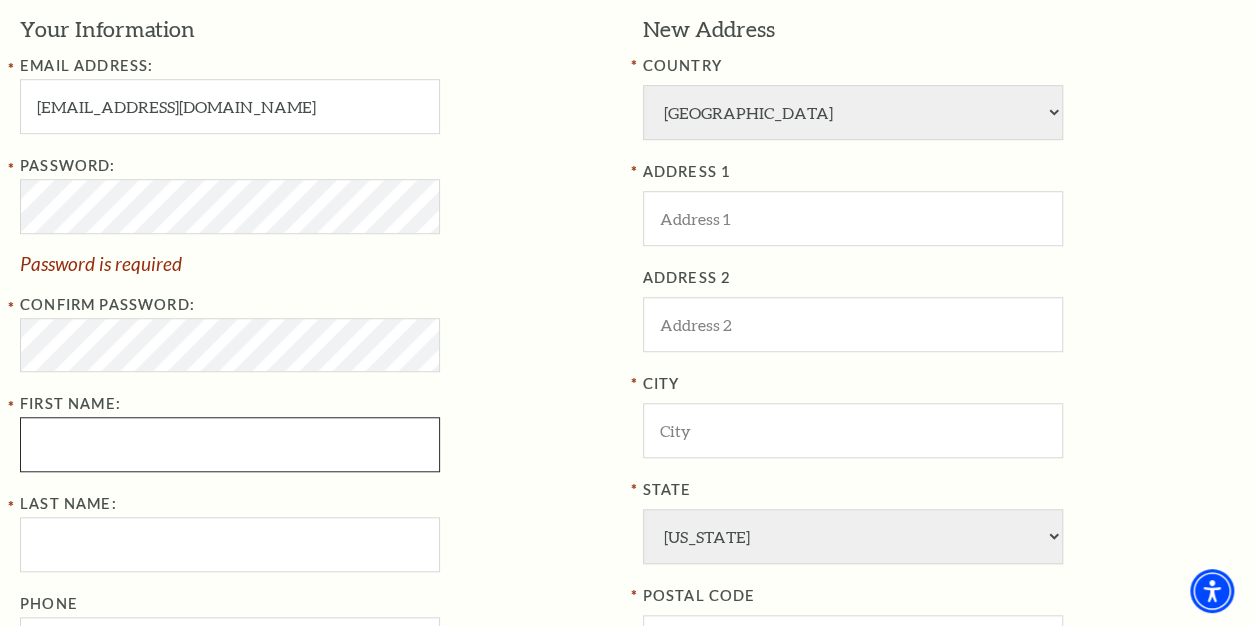 type on "Ronald" 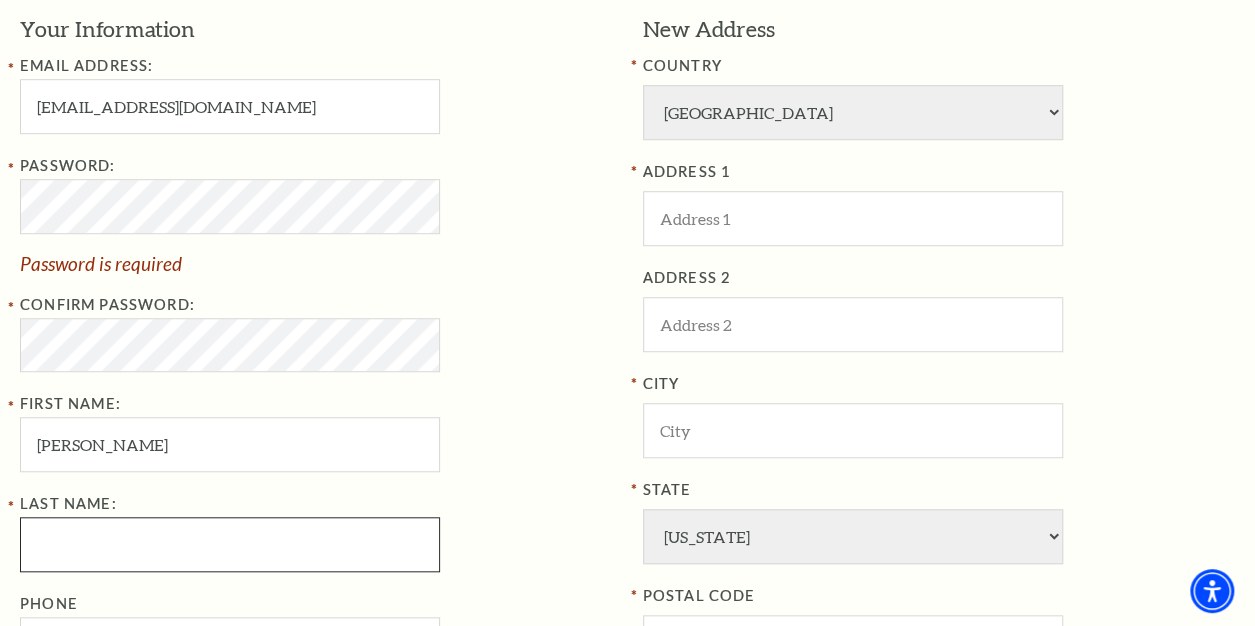 type on "Springer" 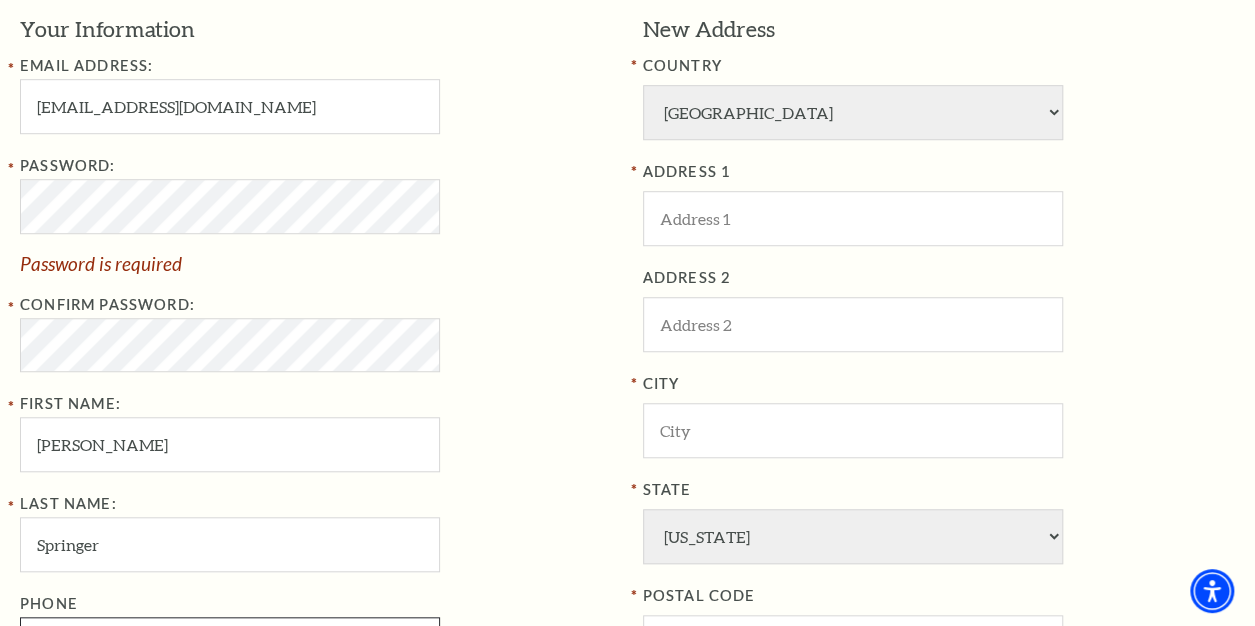 type on "5178813226" 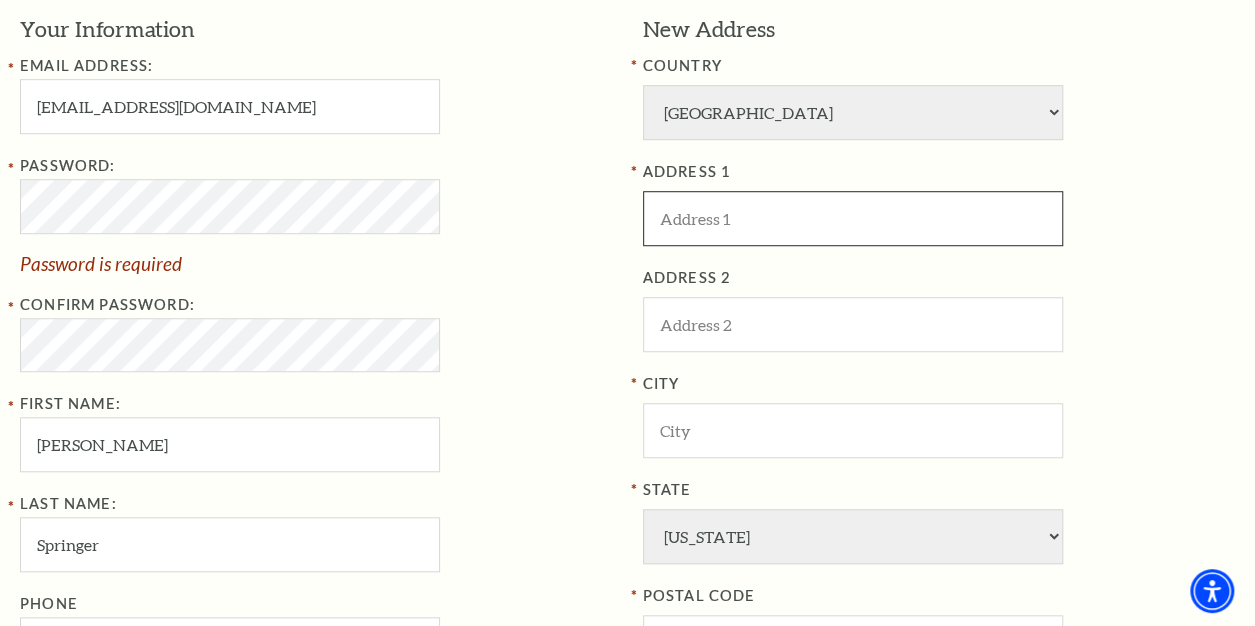 type on "[STREET_ADDRESS]" 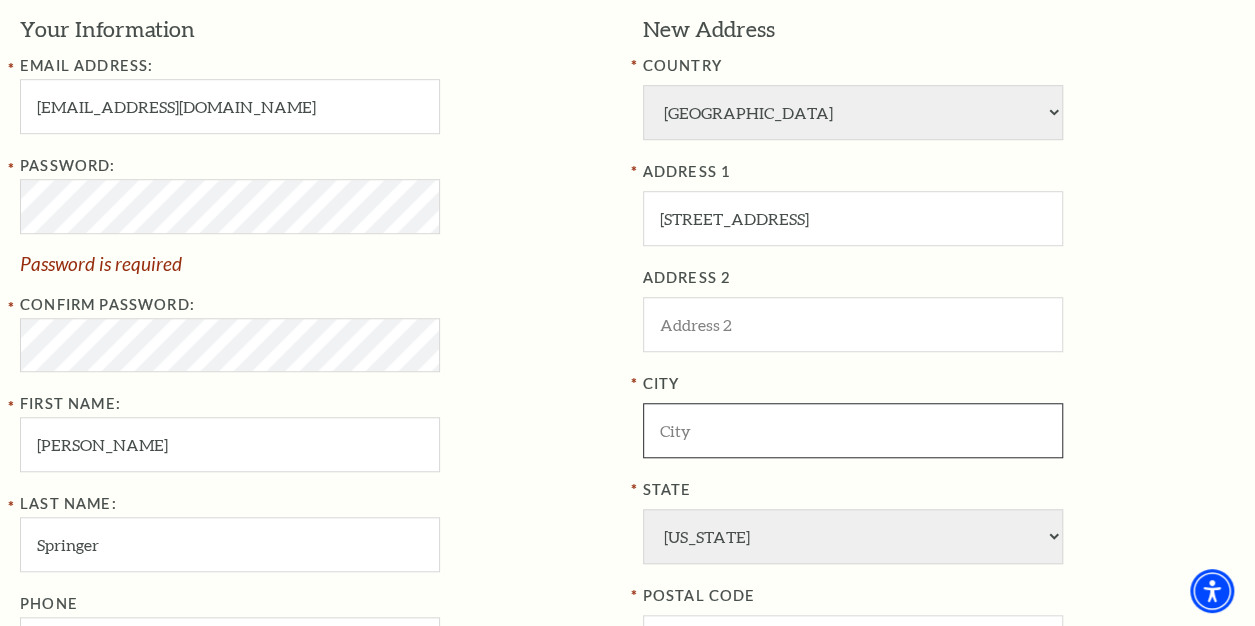 type on "[GEOGRAPHIC_DATA]" 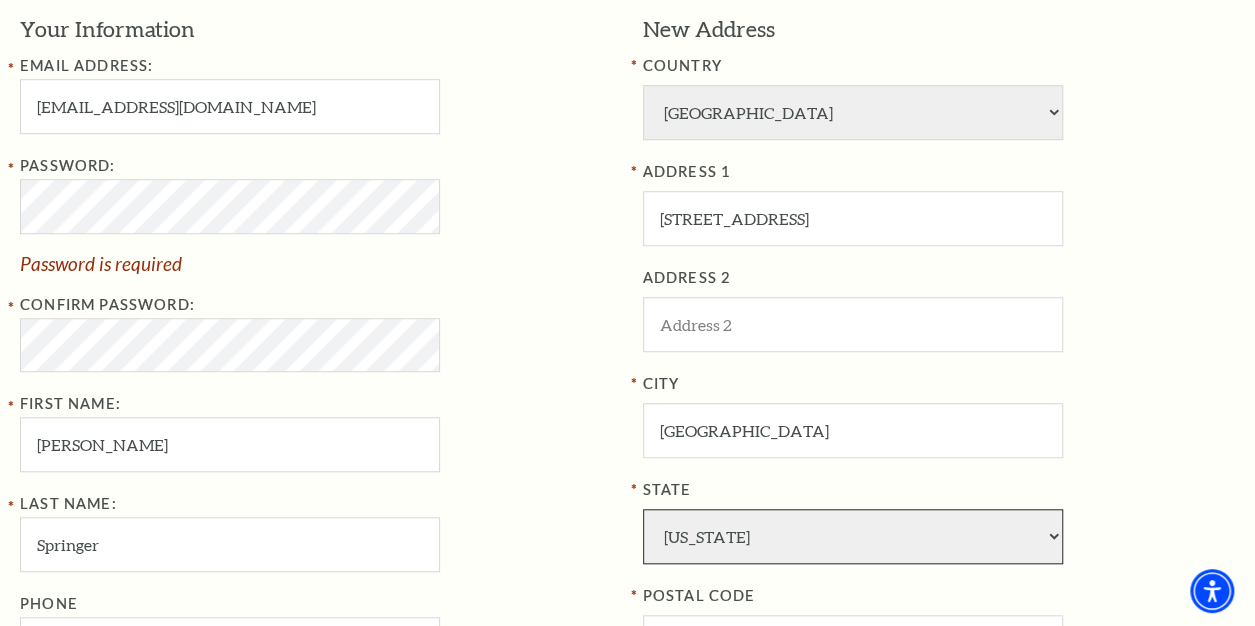 select on "MI" 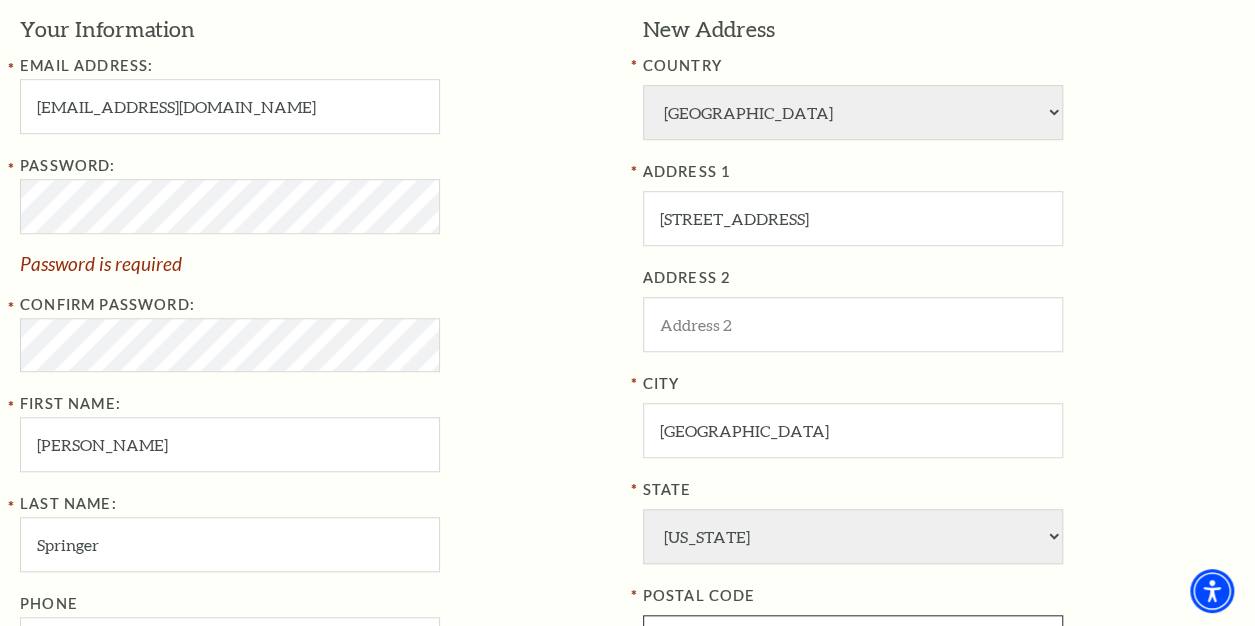 type on "48823" 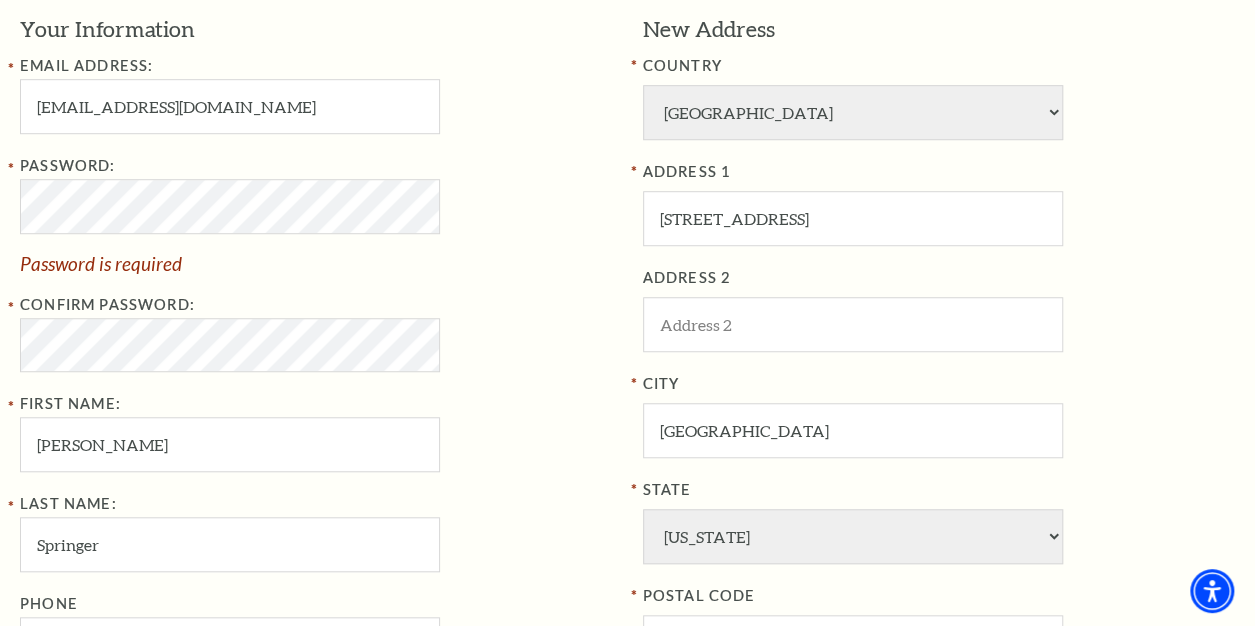 type on "517-881-3226" 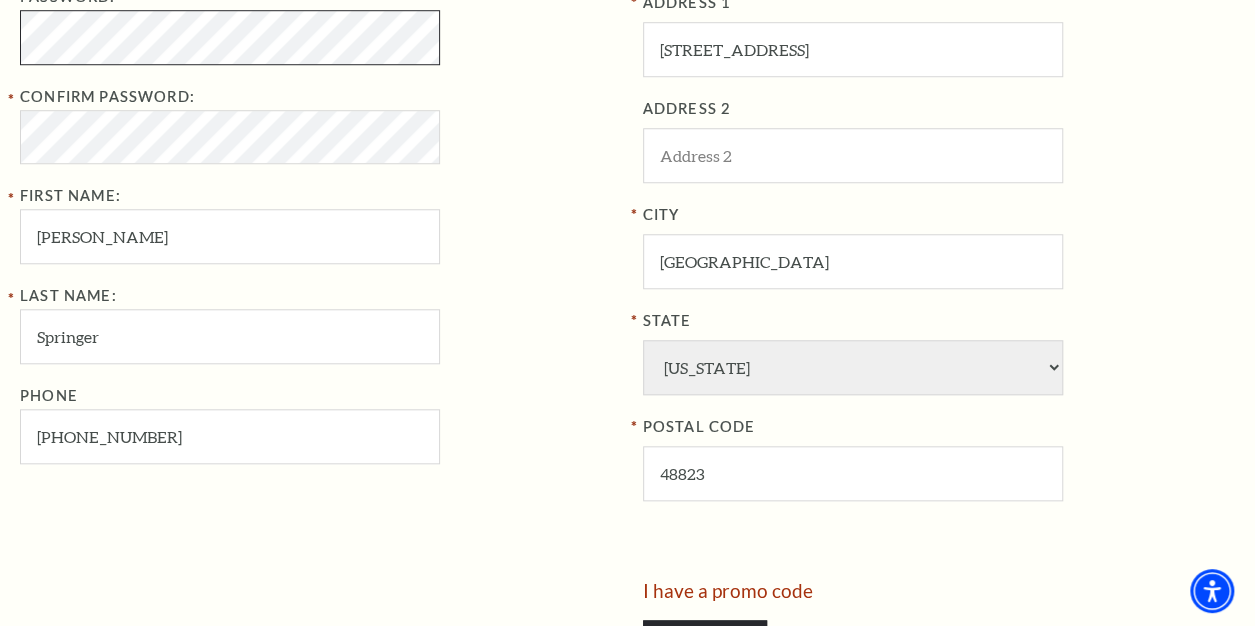 scroll, scrollTop: 790, scrollLeft: 0, axis: vertical 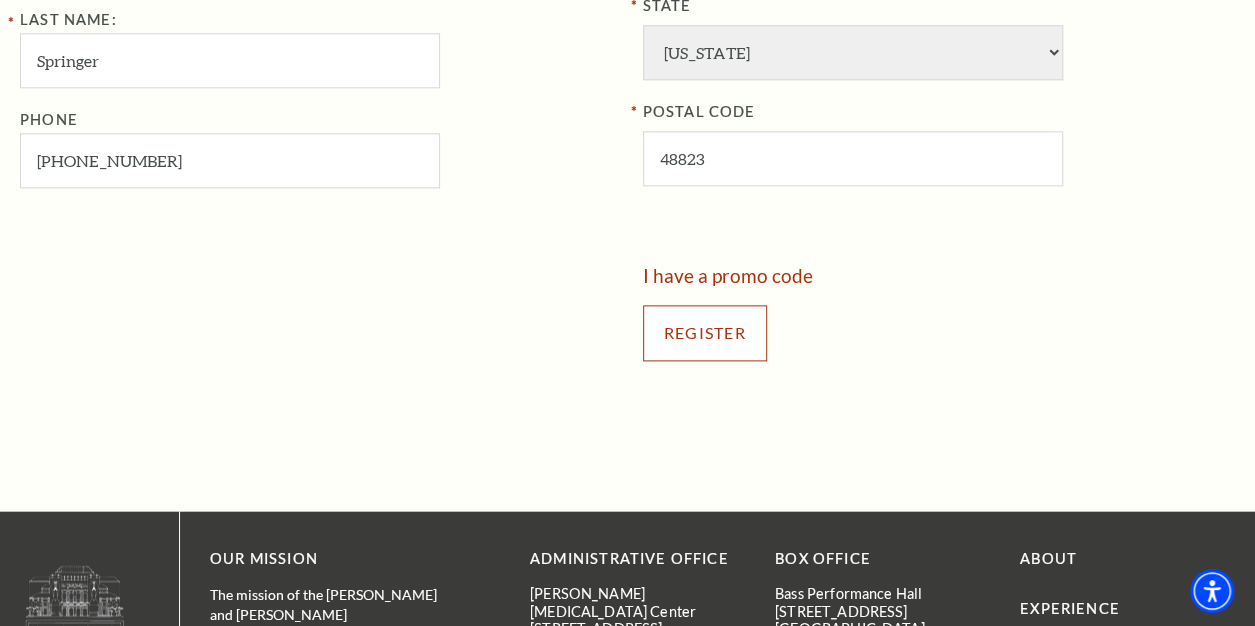 click on "Register" at bounding box center [939, 333] 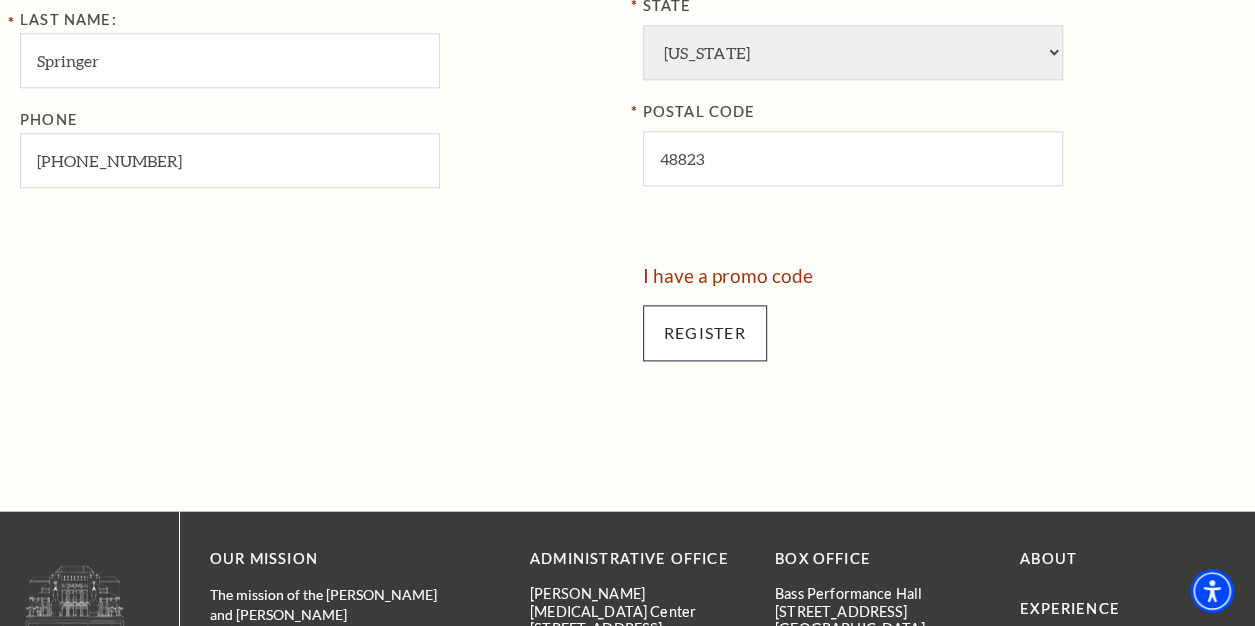 scroll, scrollTop: 617, scrollLeft: 0, axis: vertical 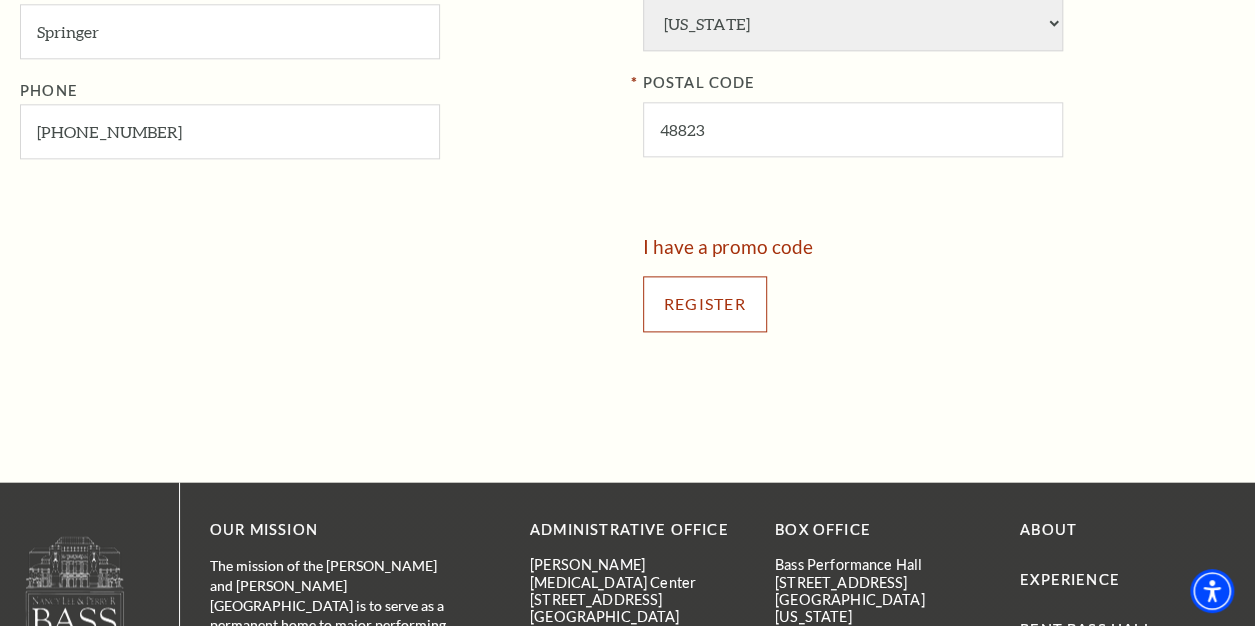 click on "Register" at bounding box center [705, 304] 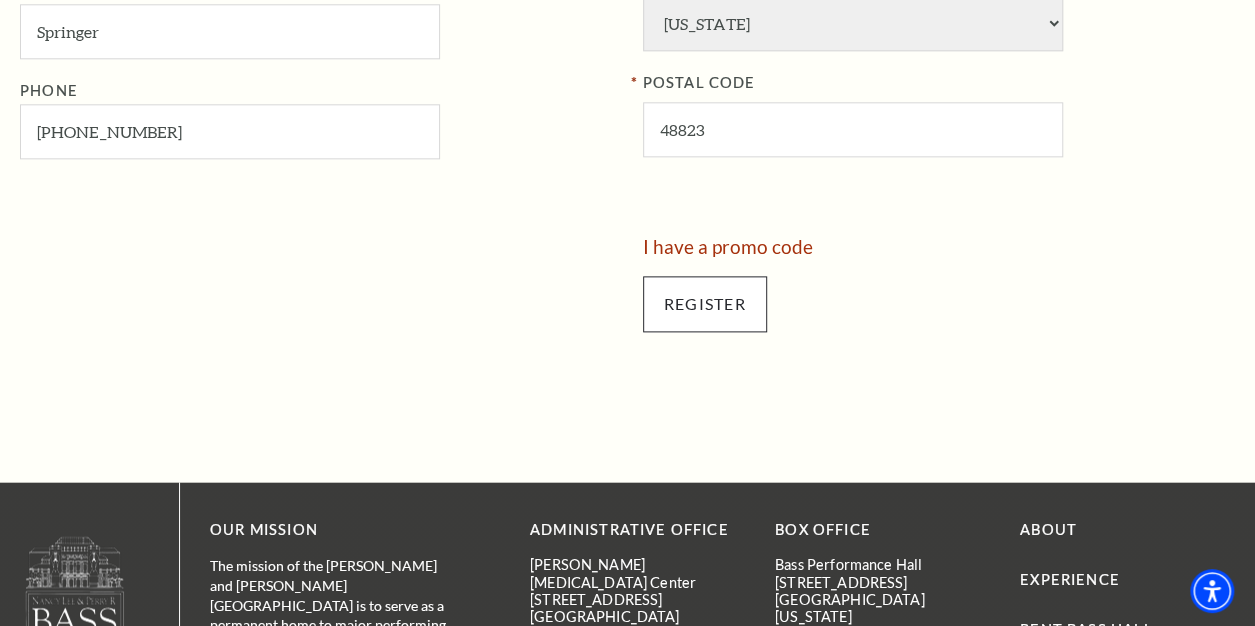 scroll, scrollTop: 617, scrollLeft: 0, axis: vertical 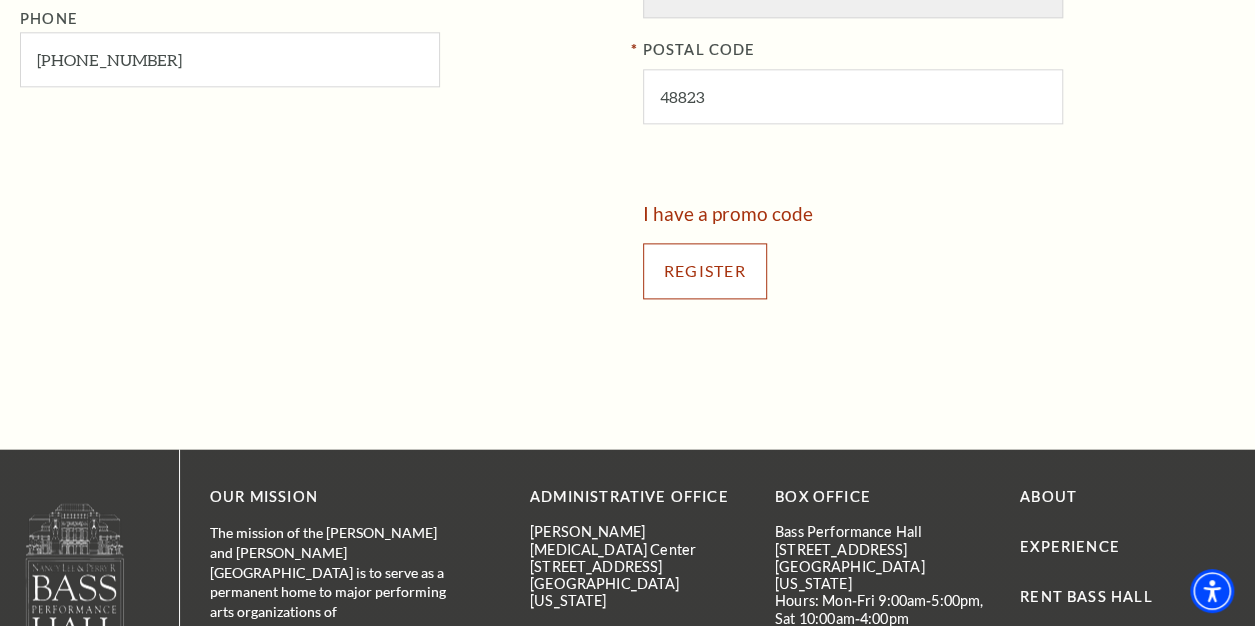 click on "Register" at bounding box center (705, 271) 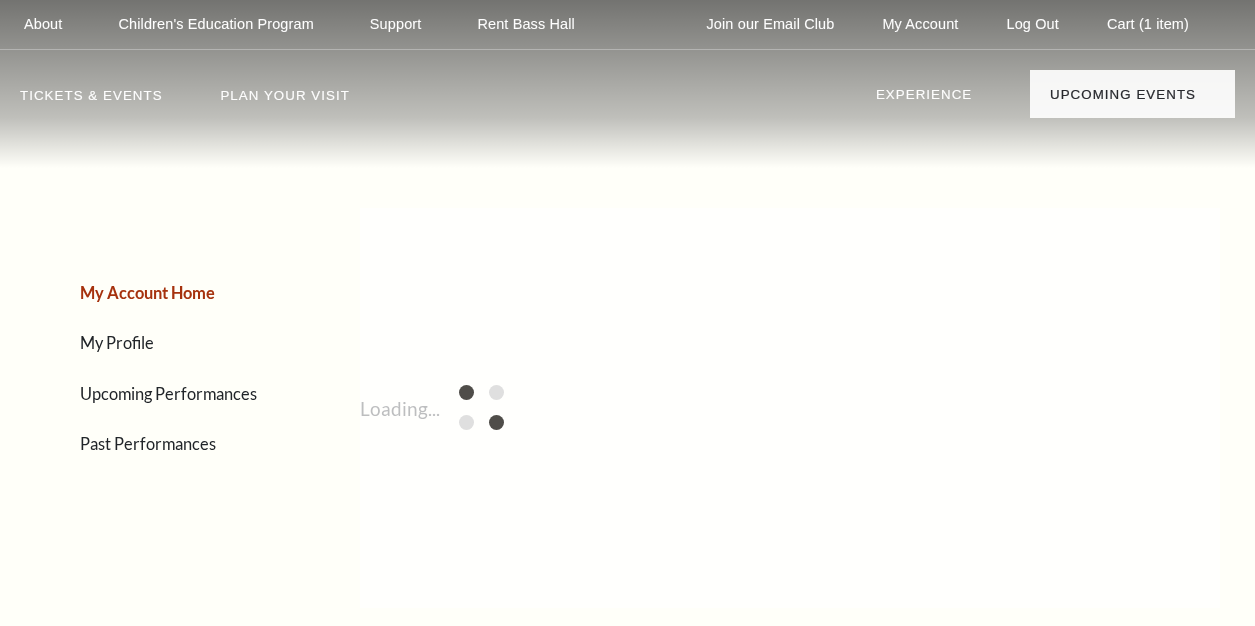 scroll, scrollTop: 0, scrollLeft: 0, axis: both 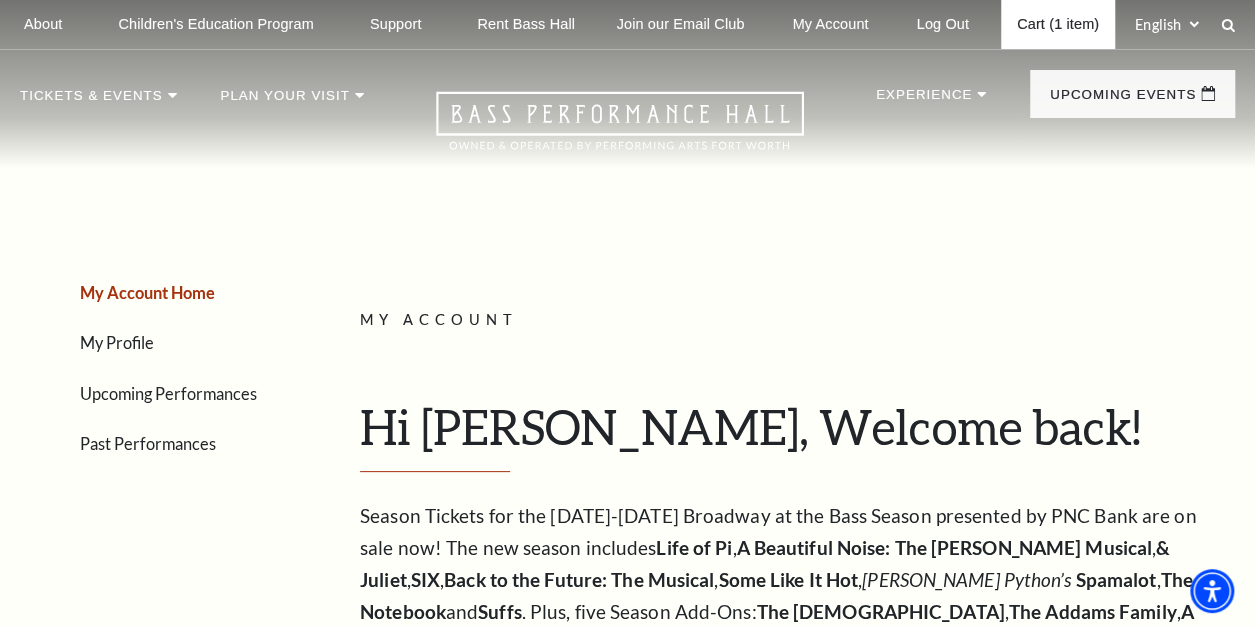 click on "Cart (1 item)" at bounding box center (1058, 24) 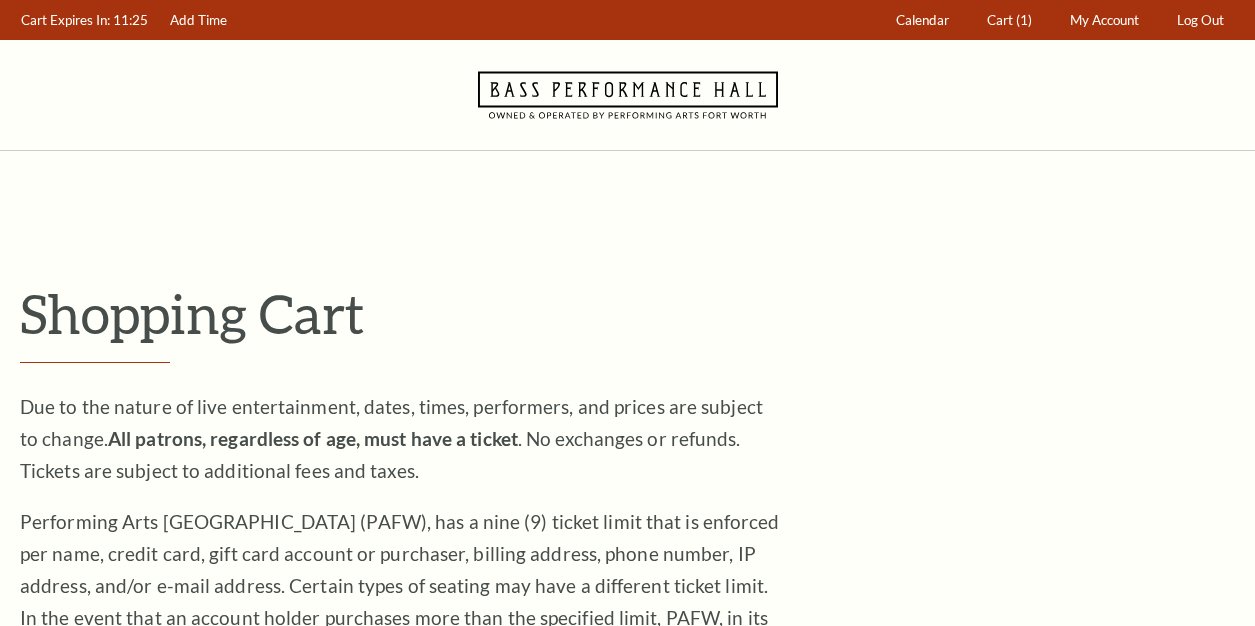 scroll, scrollTop: 0, scrollLeft: 0, axis: both 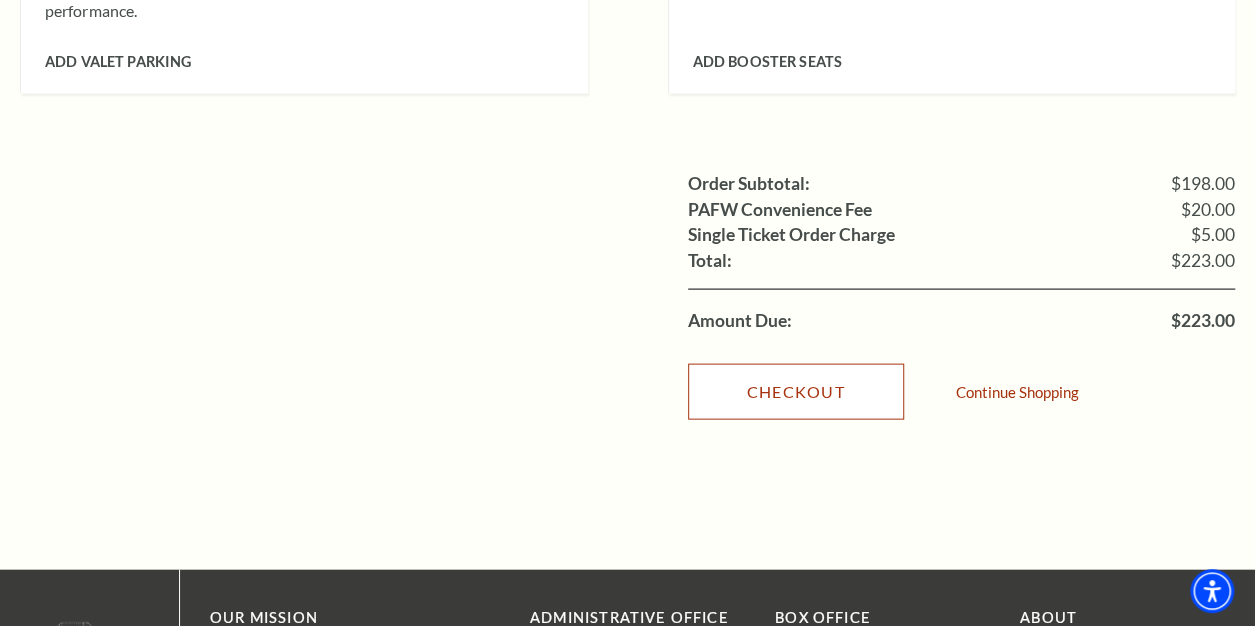 click on "Checkout" at bounding box center [796, 392] 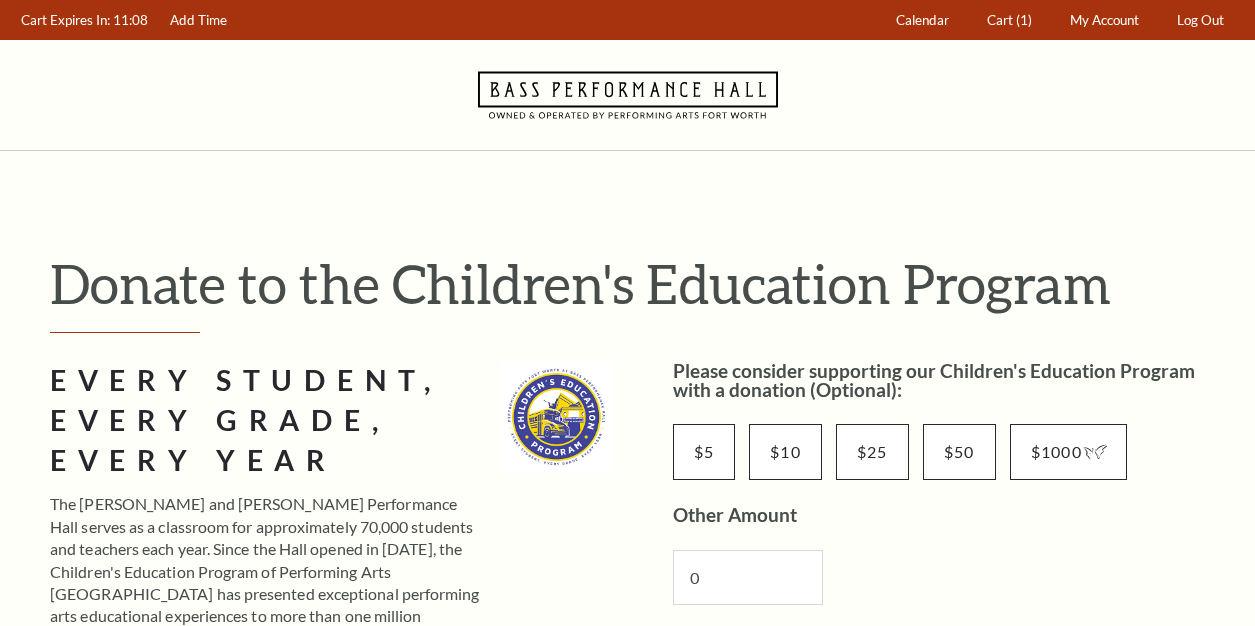scroll, scrollTop: 0, scrollLeft: 0, axis: both 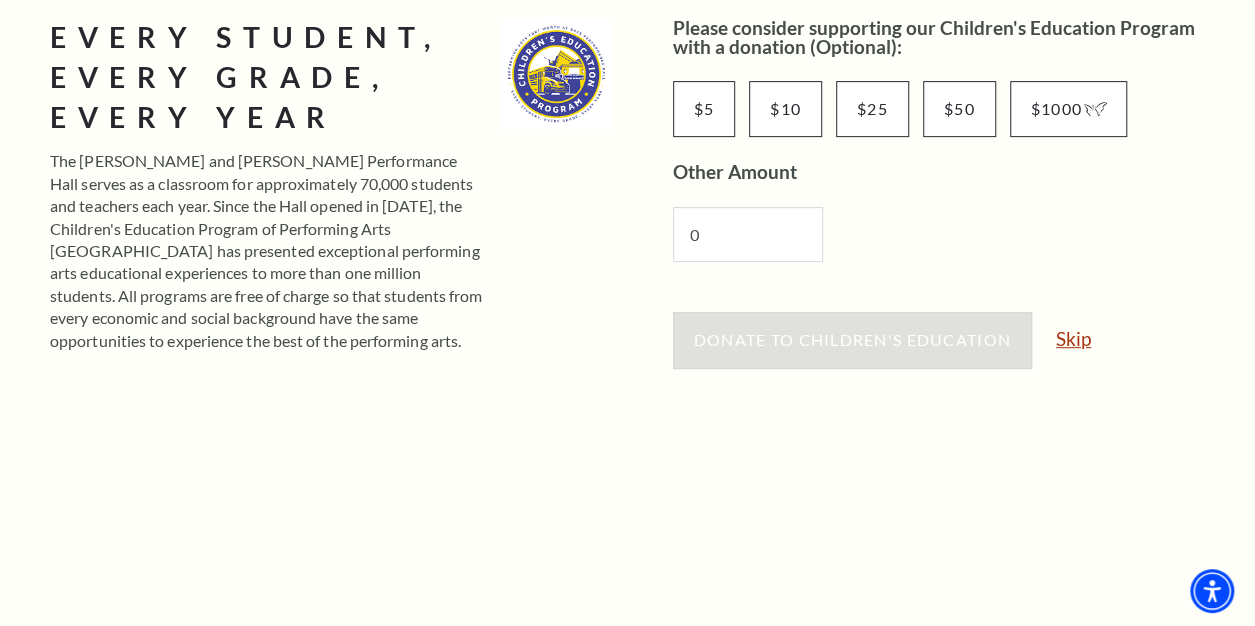 click on "Skip" at bounding box center [1073, 338] 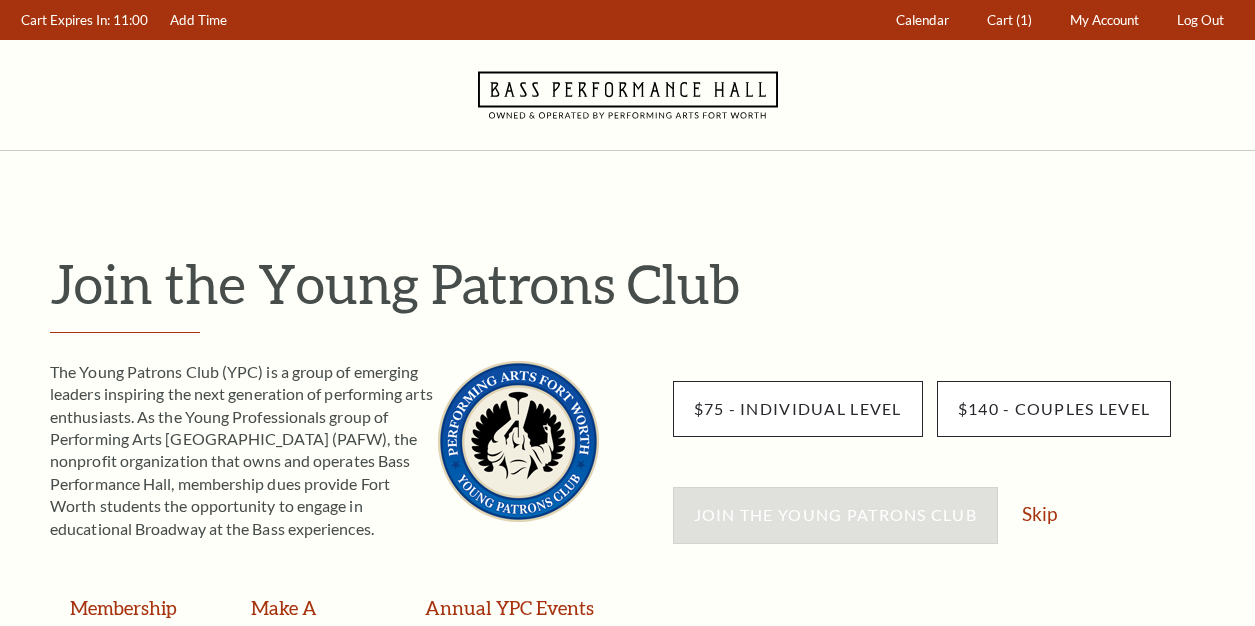 scroll, scrollTop: 0, scrollLeft: 0, axis: both 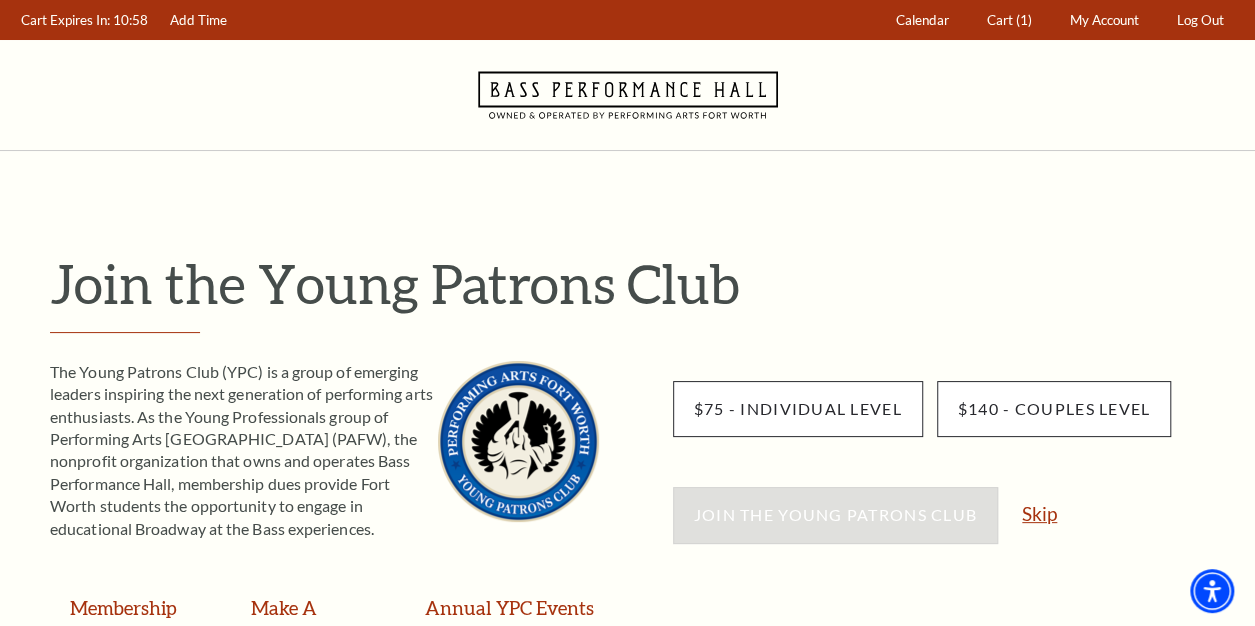 click on "Skip" at bounding box center (1039, 513) 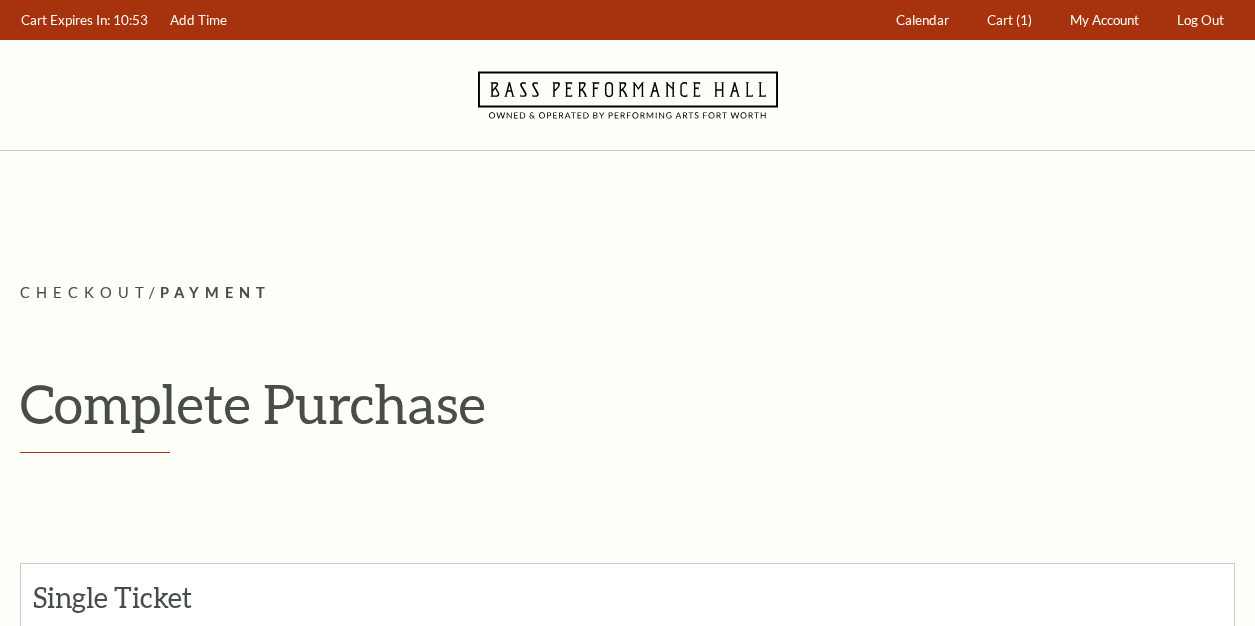 scroll, scrollTop: 0, scrollLeft: 0, axis: both 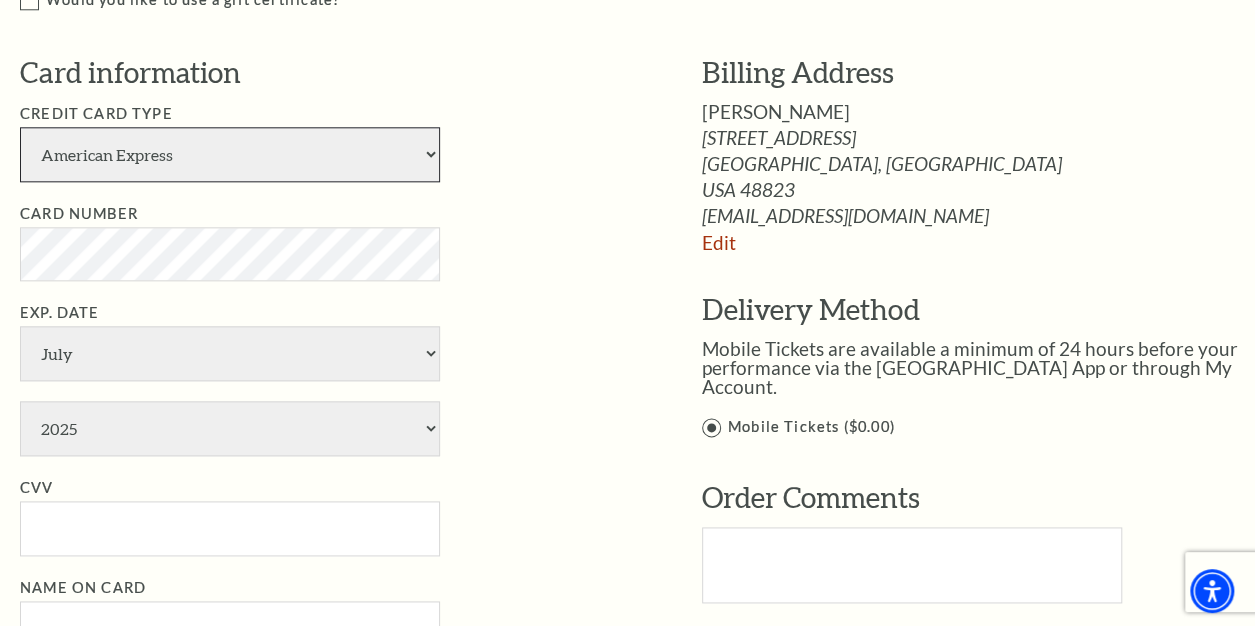 click on "American Express
Visa
Master Card
Discover" at bounding box center [230, 154] 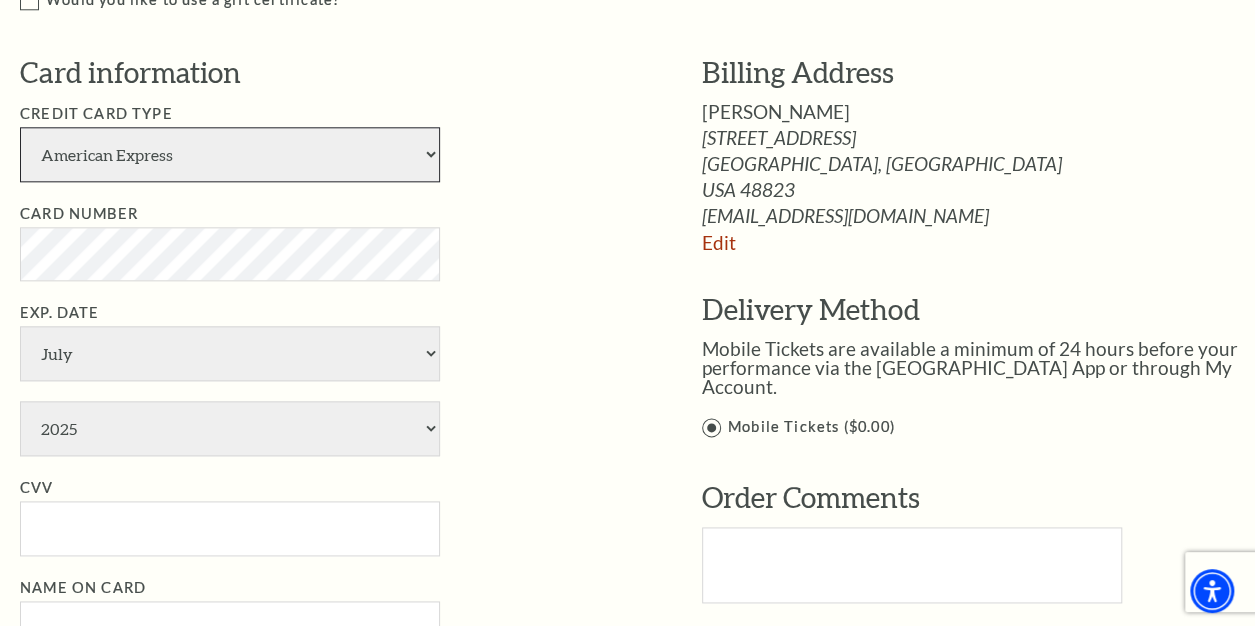 select on "24" 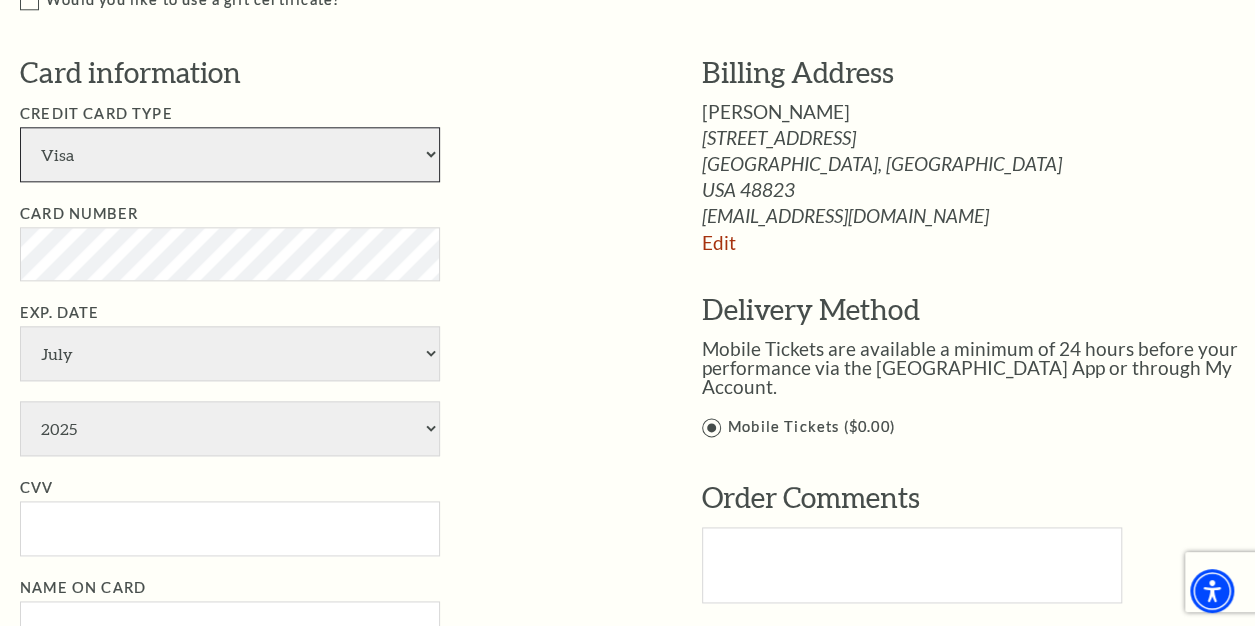 click on "American Express
Visa
Master Card
Discover" at bounding box center (230, 154) 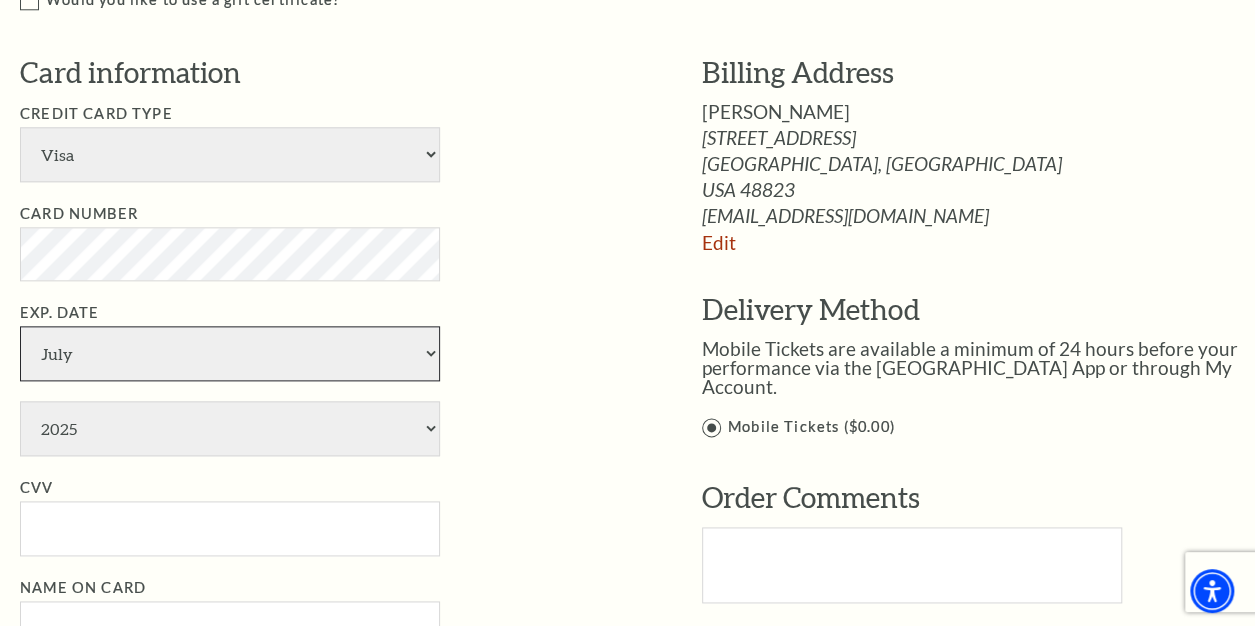 select on "4" 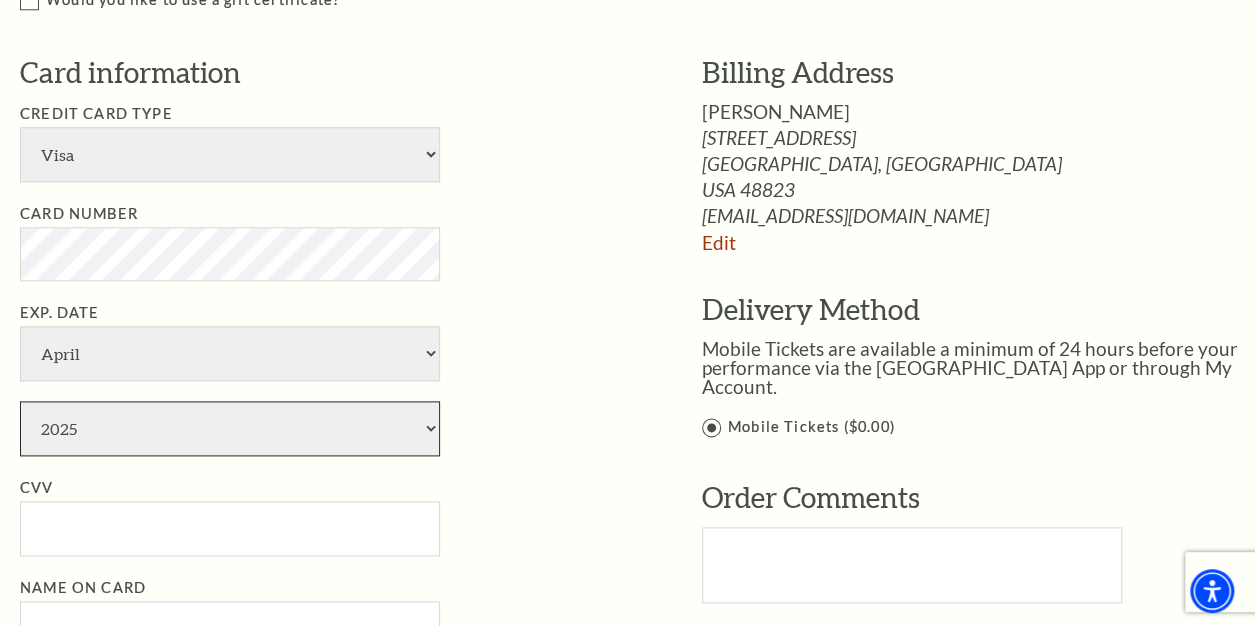 select on "2028" 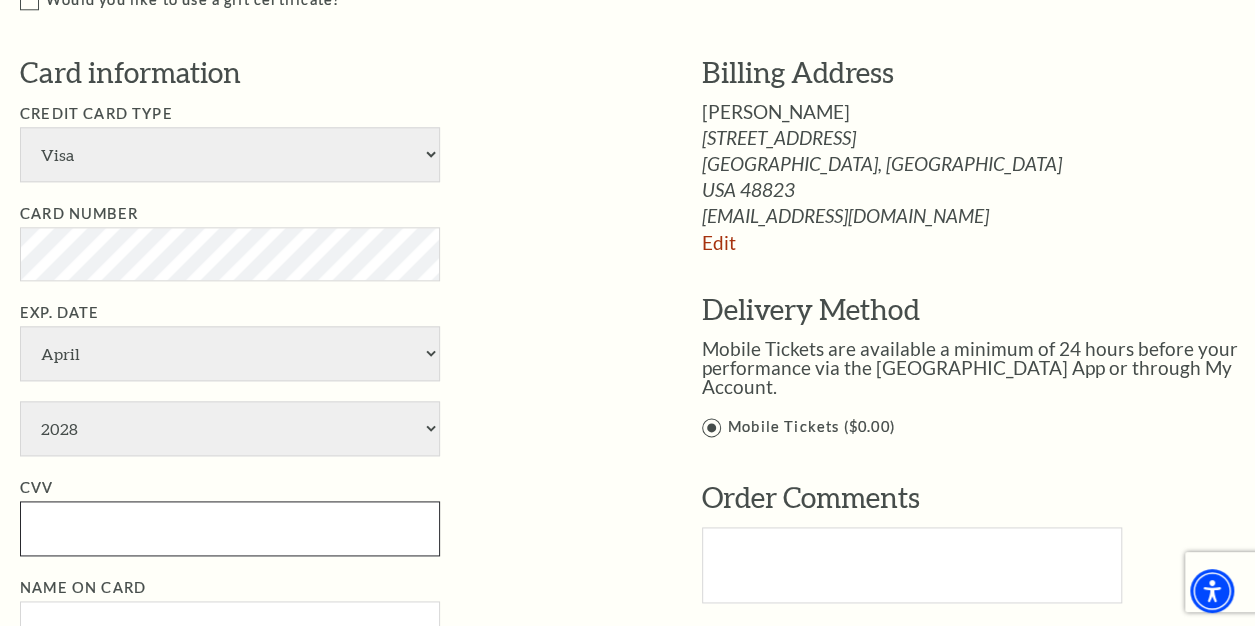 type on "161" 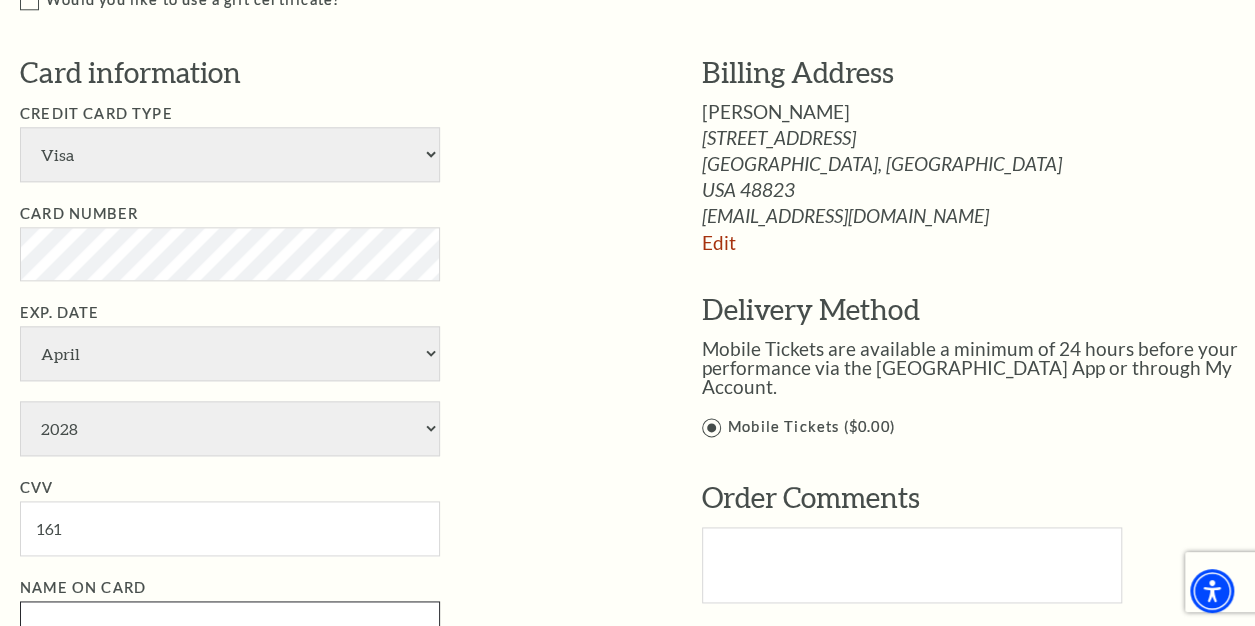 type on "[PERSON_NAME]" 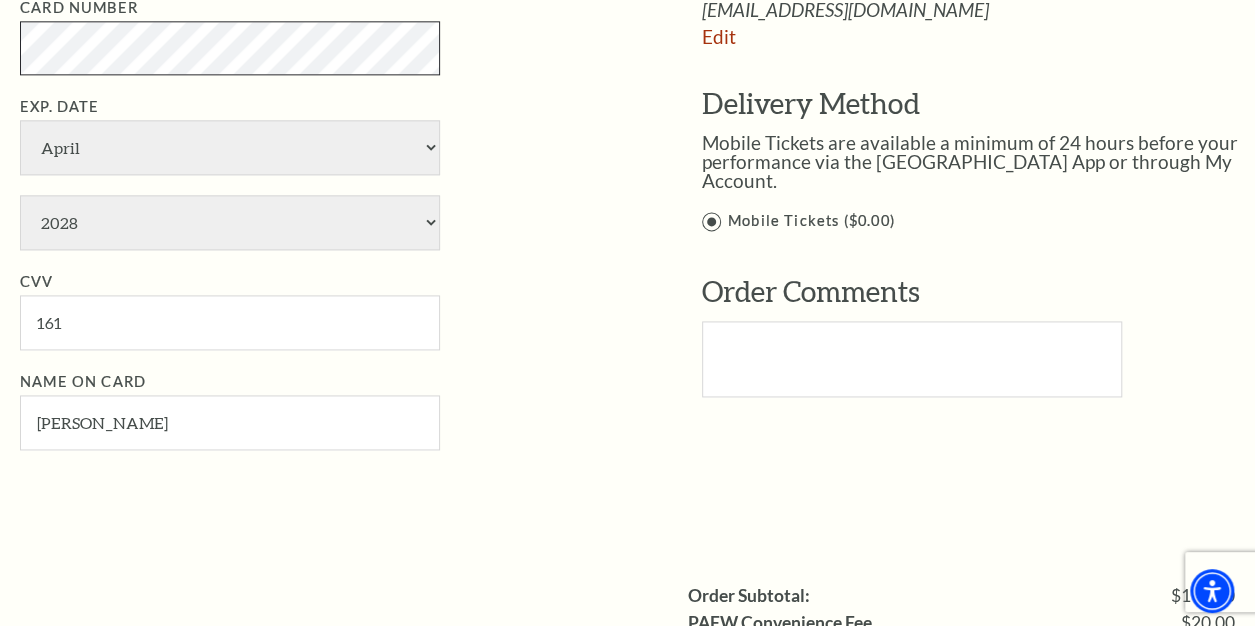 scroll, scrollTop: 1213, scrollLeft: 0, axis: vertical 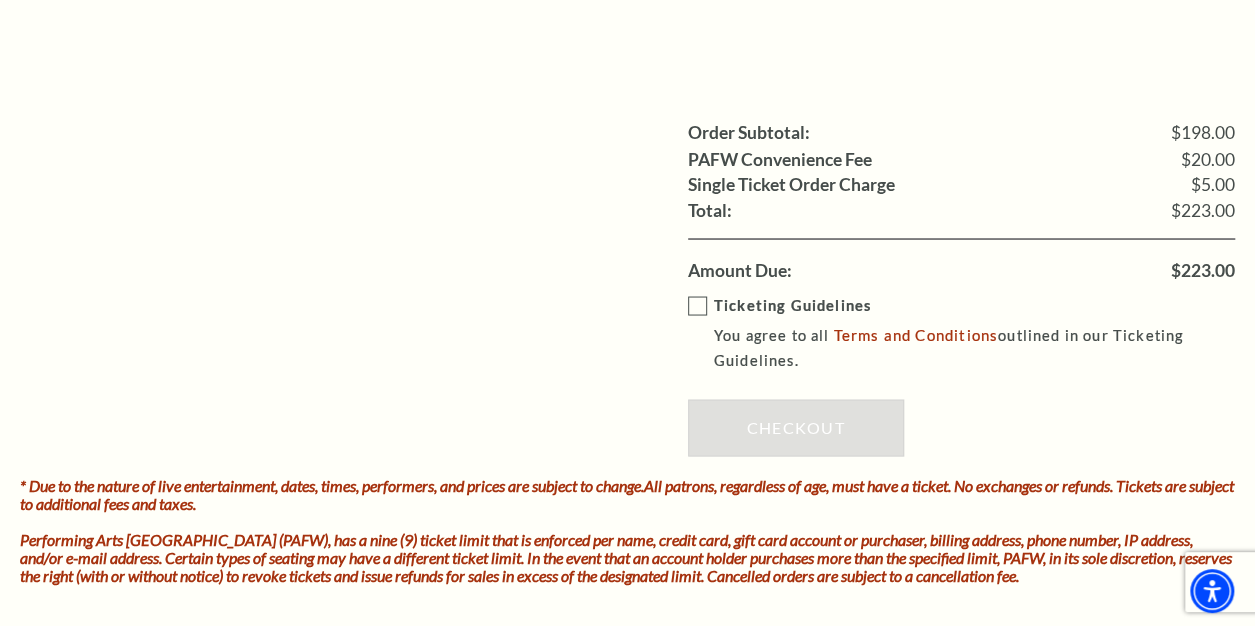 click on "Ticketing Guidelines
You agree to all   Terms and Conditions  outlined in our Ticketing Guidelines." at bounding box center [976, 333] 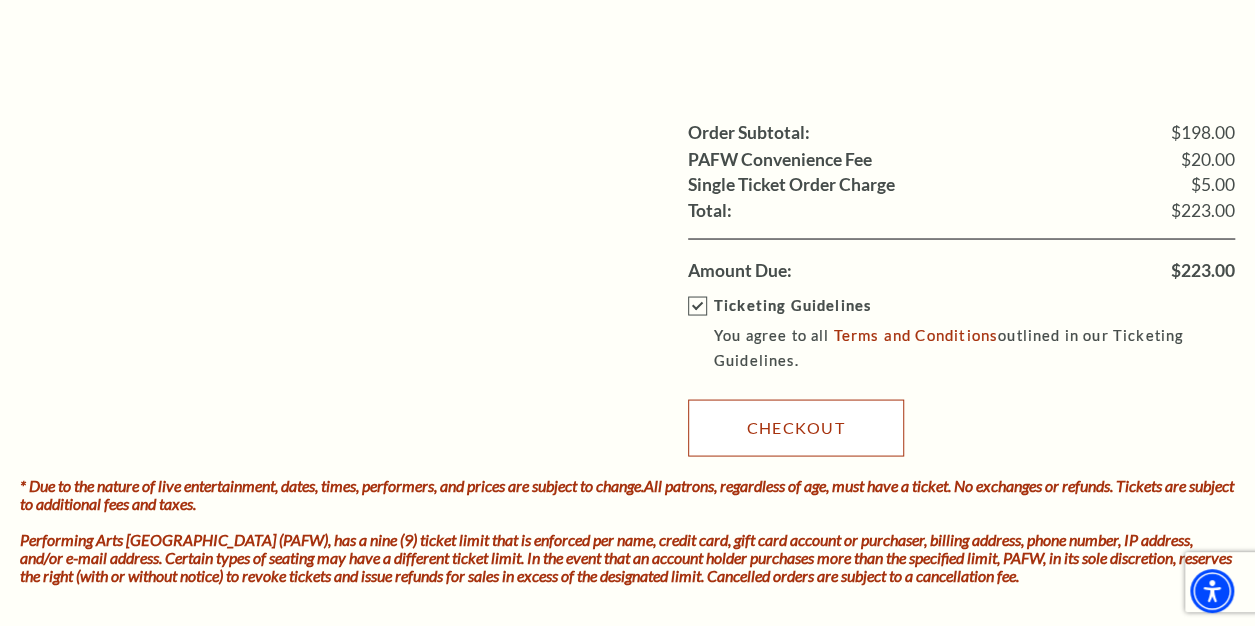 click on "Checkout" at bounding box center (796, 427) 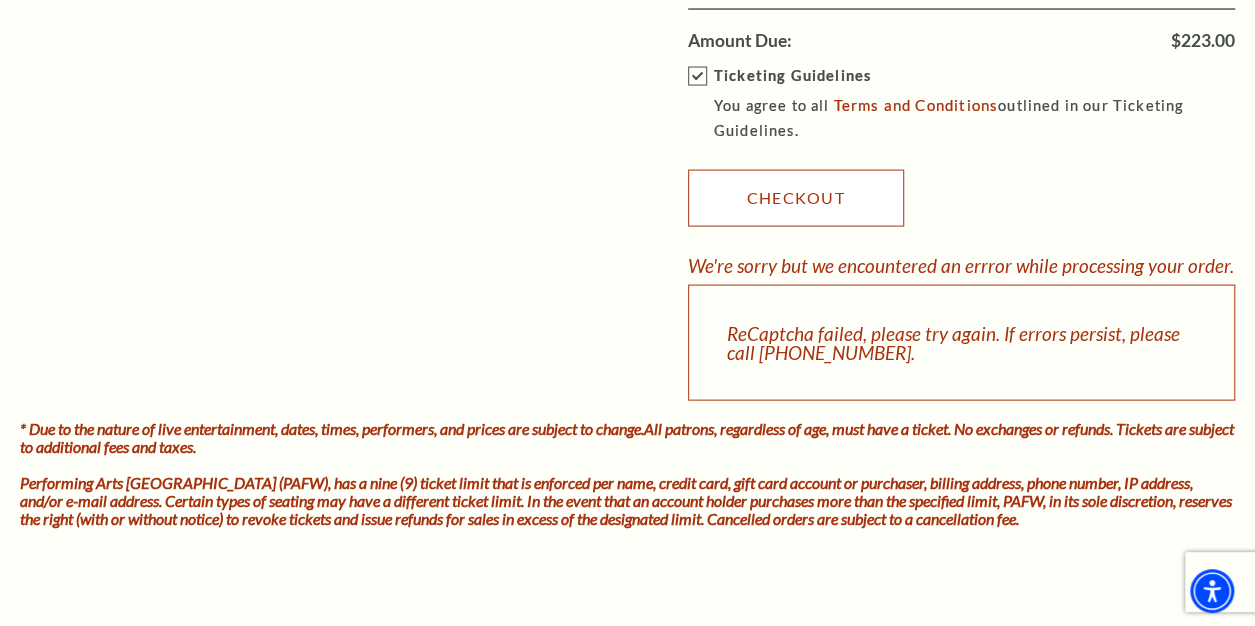 scroll, scrollTop: 1968, scrollLeft: 0, axis: vertical 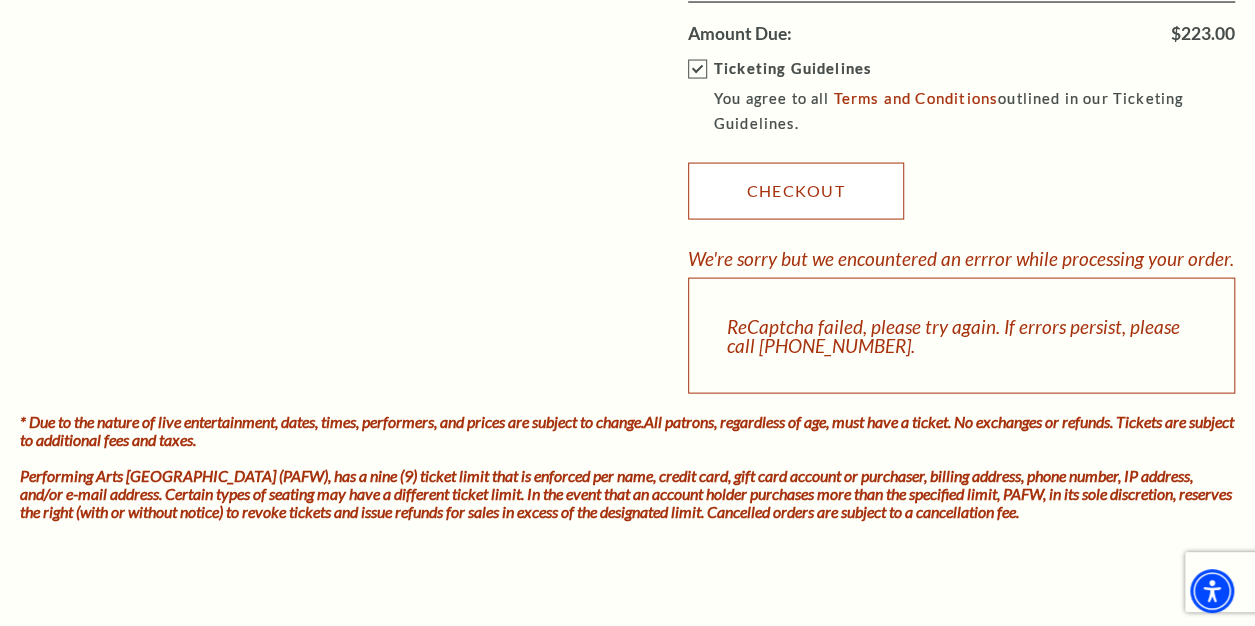 click on "Checkout" at bounding box center (796, 191) 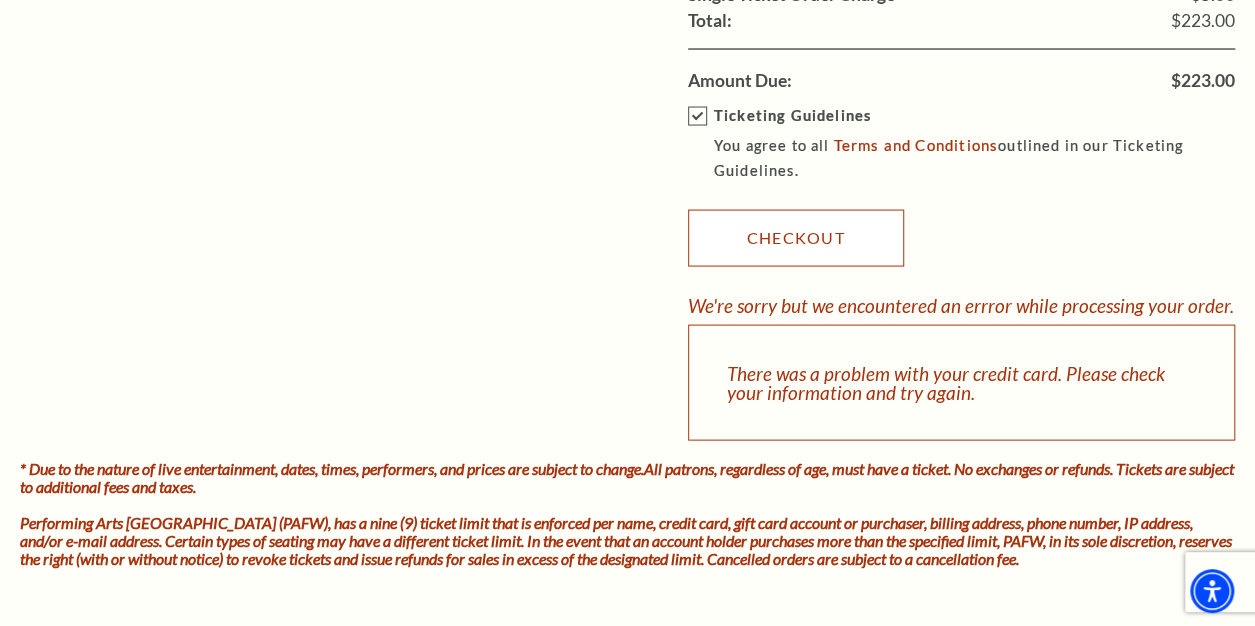 scroll, scrollTop: 1917, scrollLeft: 0, axis: vertical 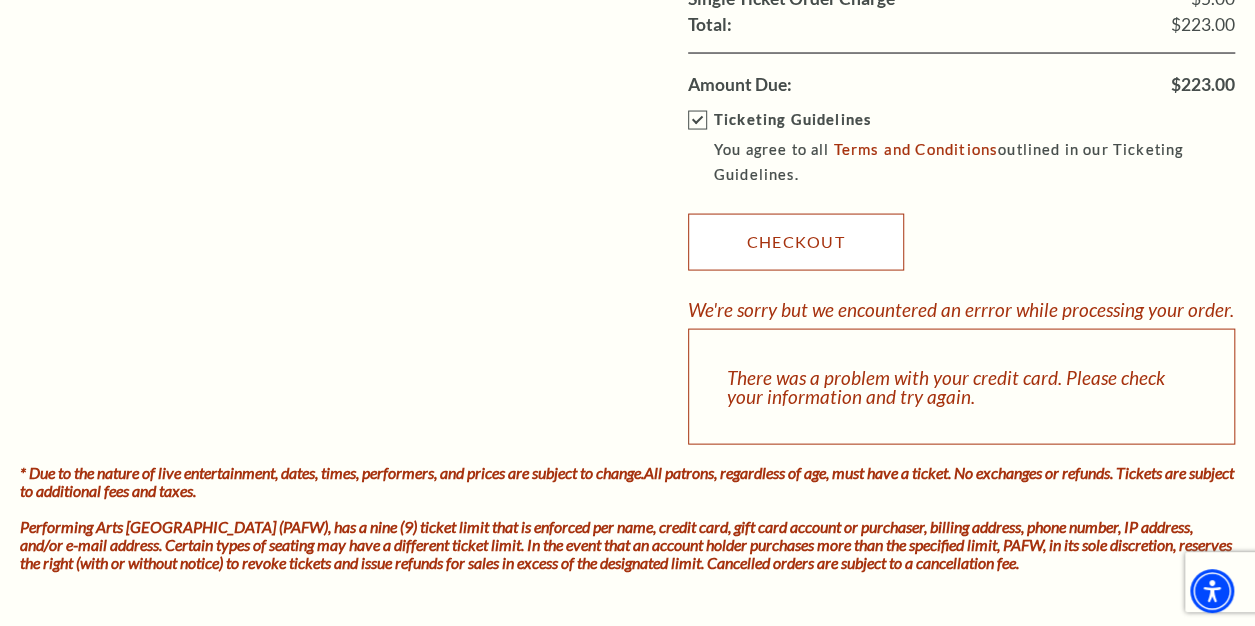 click on "Checkout" at bounding box center [796, 242] 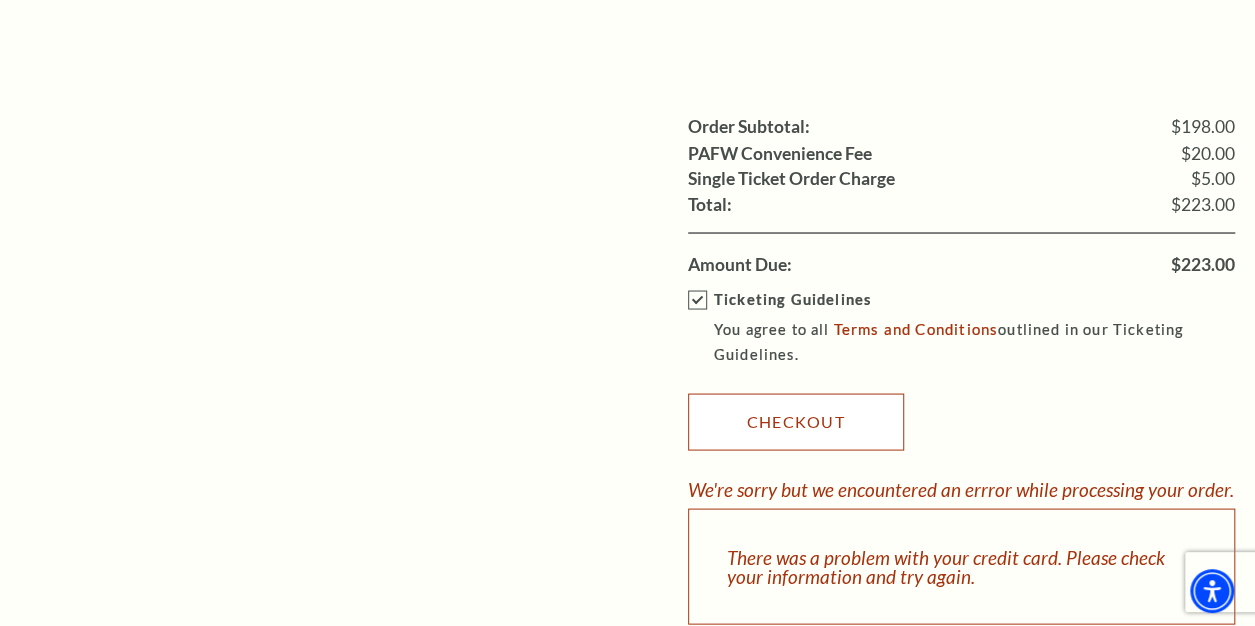 scroll, scrollTop: 1734, scrollLeft: 0, axis: vertical 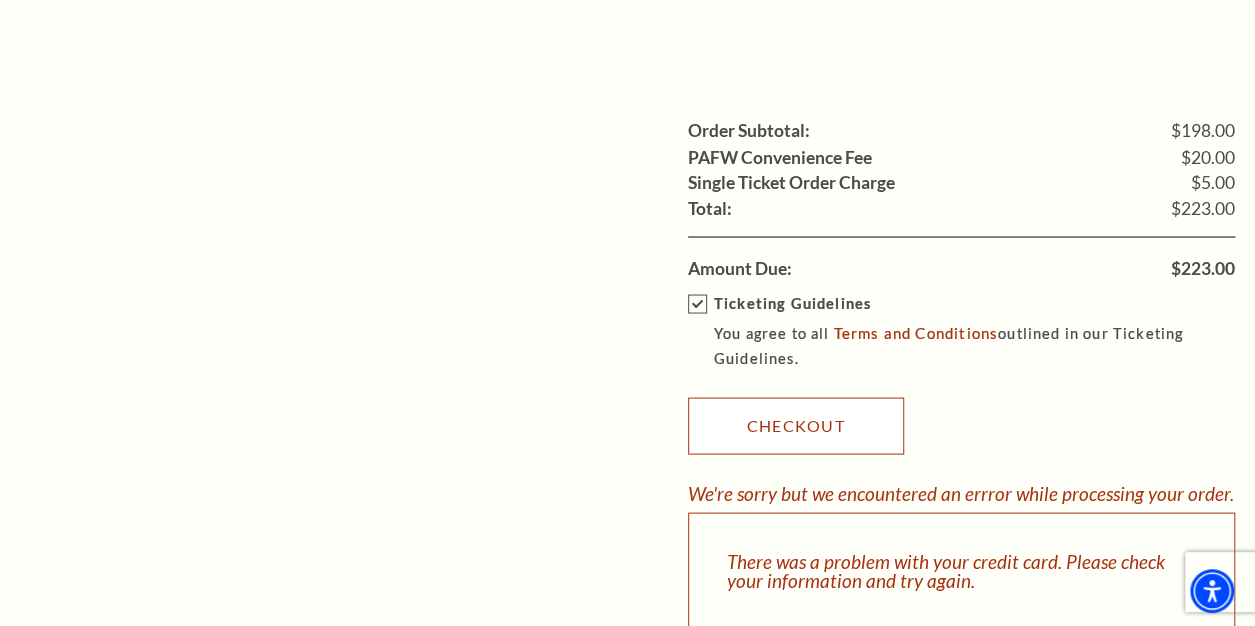 click on "Checkout" at bounding box center (796, 425) 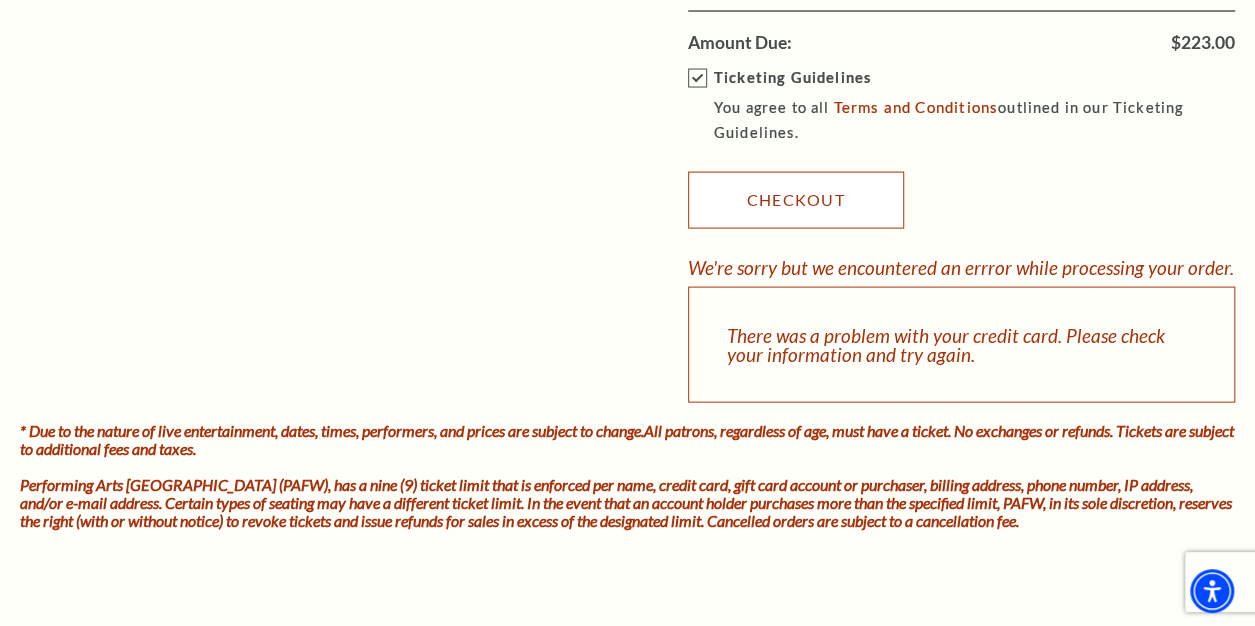 scroll, scrollTop: 1980, scrollLeft: 0, axis: vertical 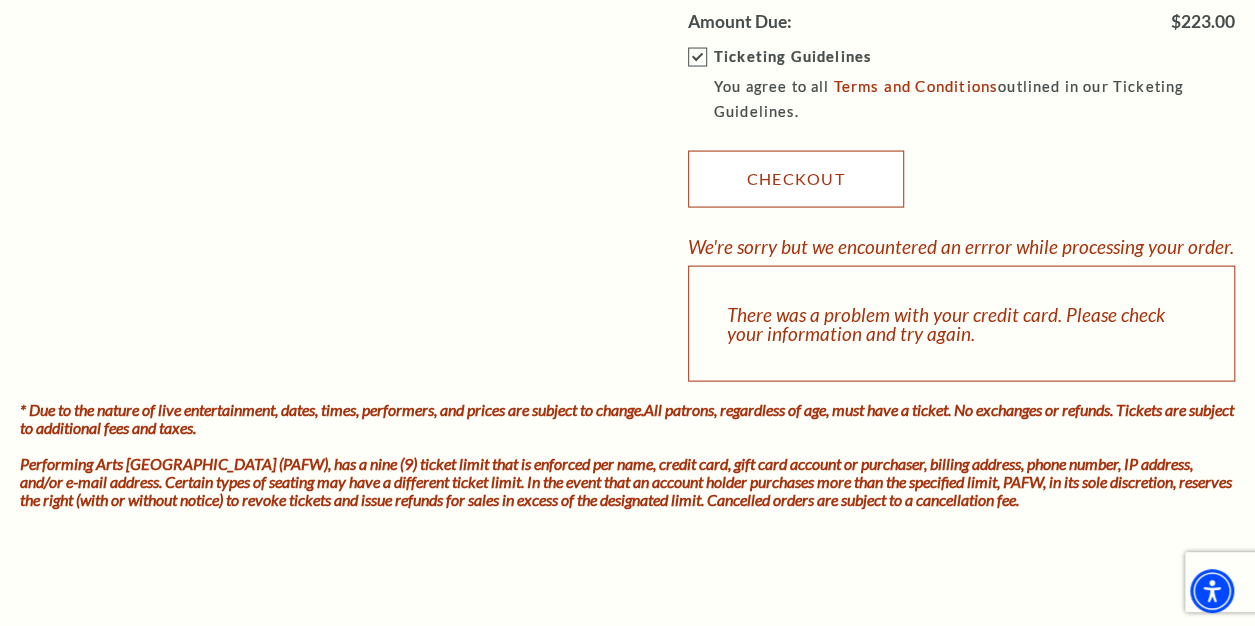 click on "Checkout" at bounding box center (796, 179) 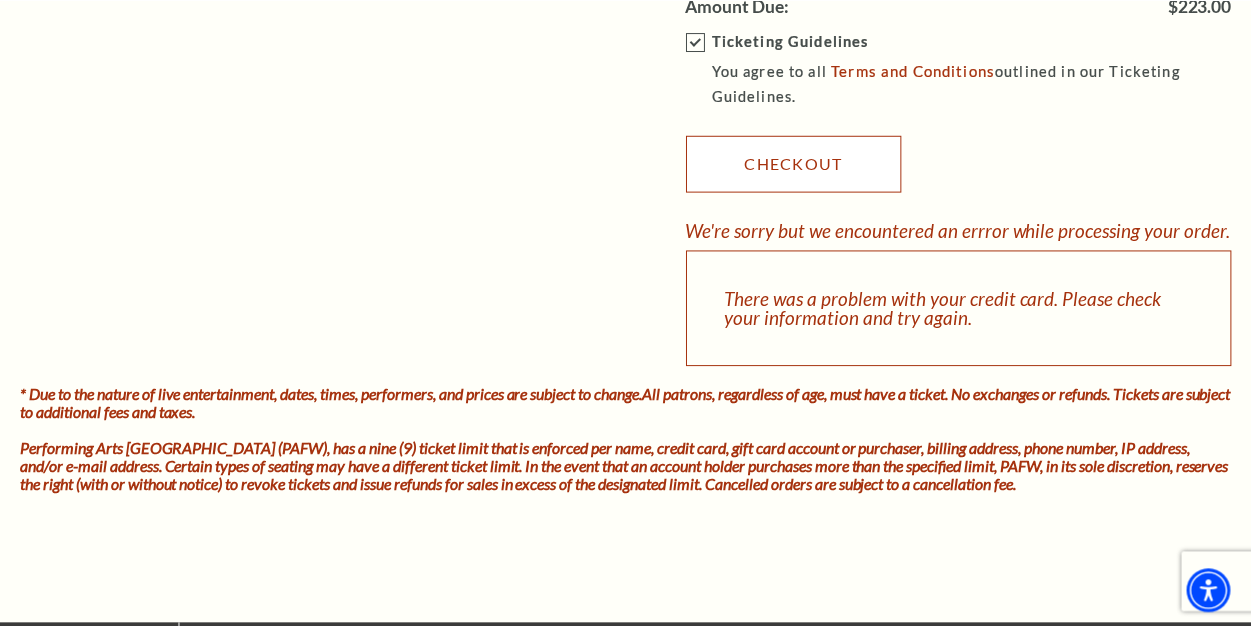 scroll, scrollTop: 2024, scrollLeft: 0, axis: vertical 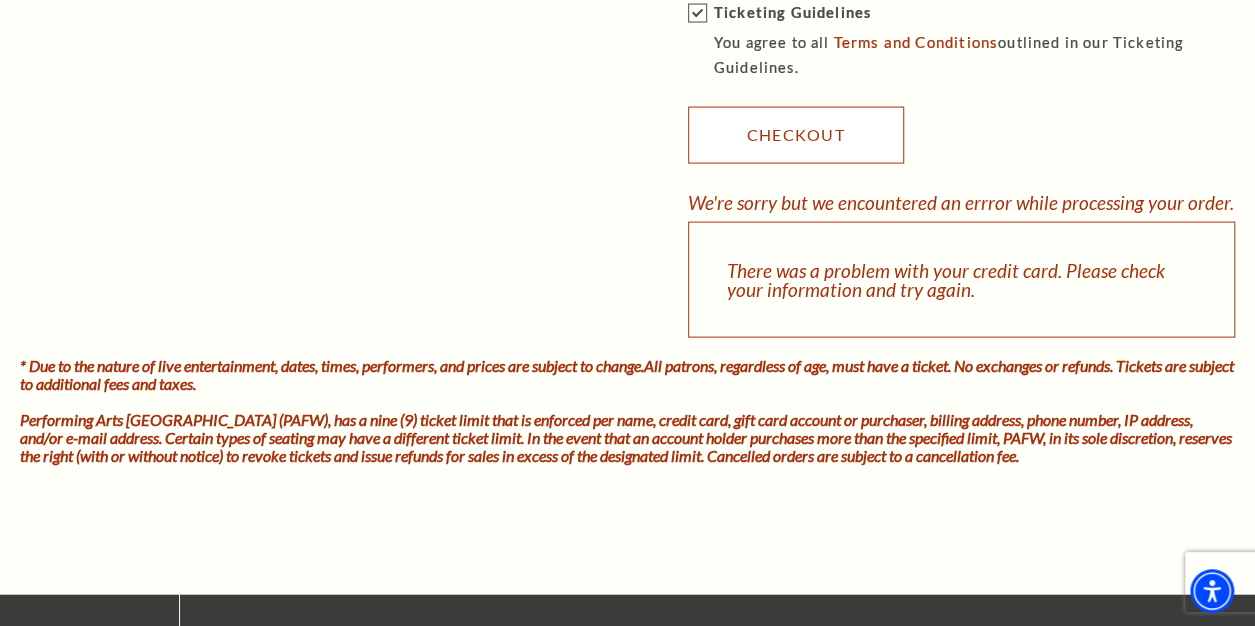 click on "Checkout" at bounding box center [796, 135] 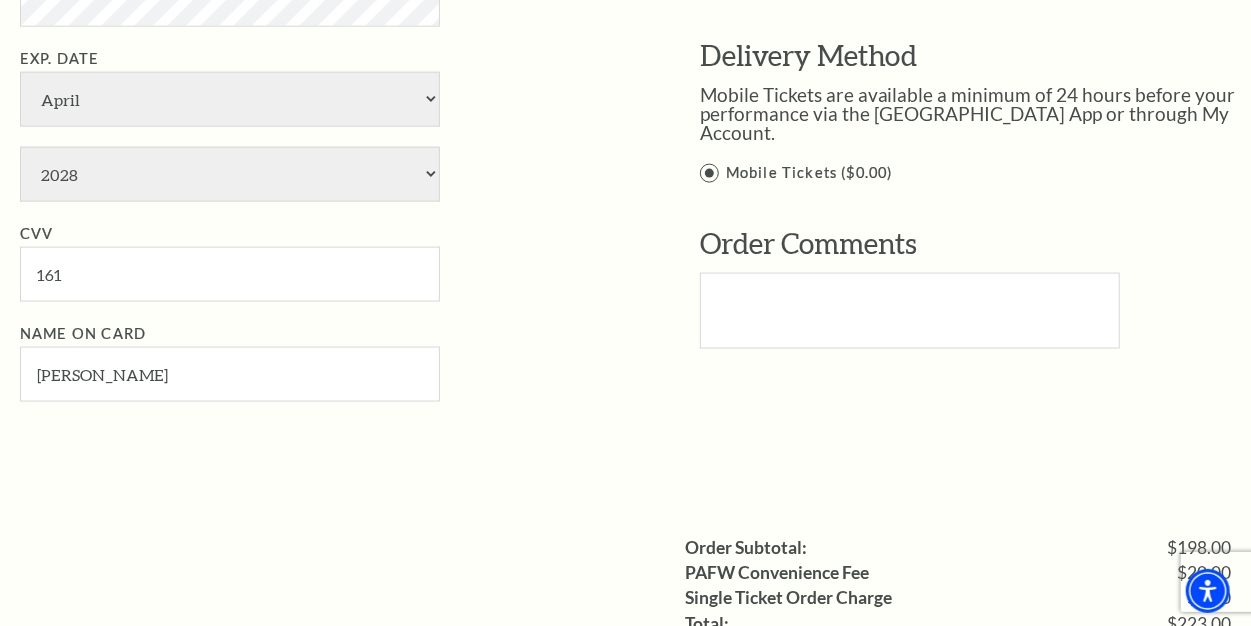 scroll, scrollTop: 0, scrollLeft: 0, axis: both 